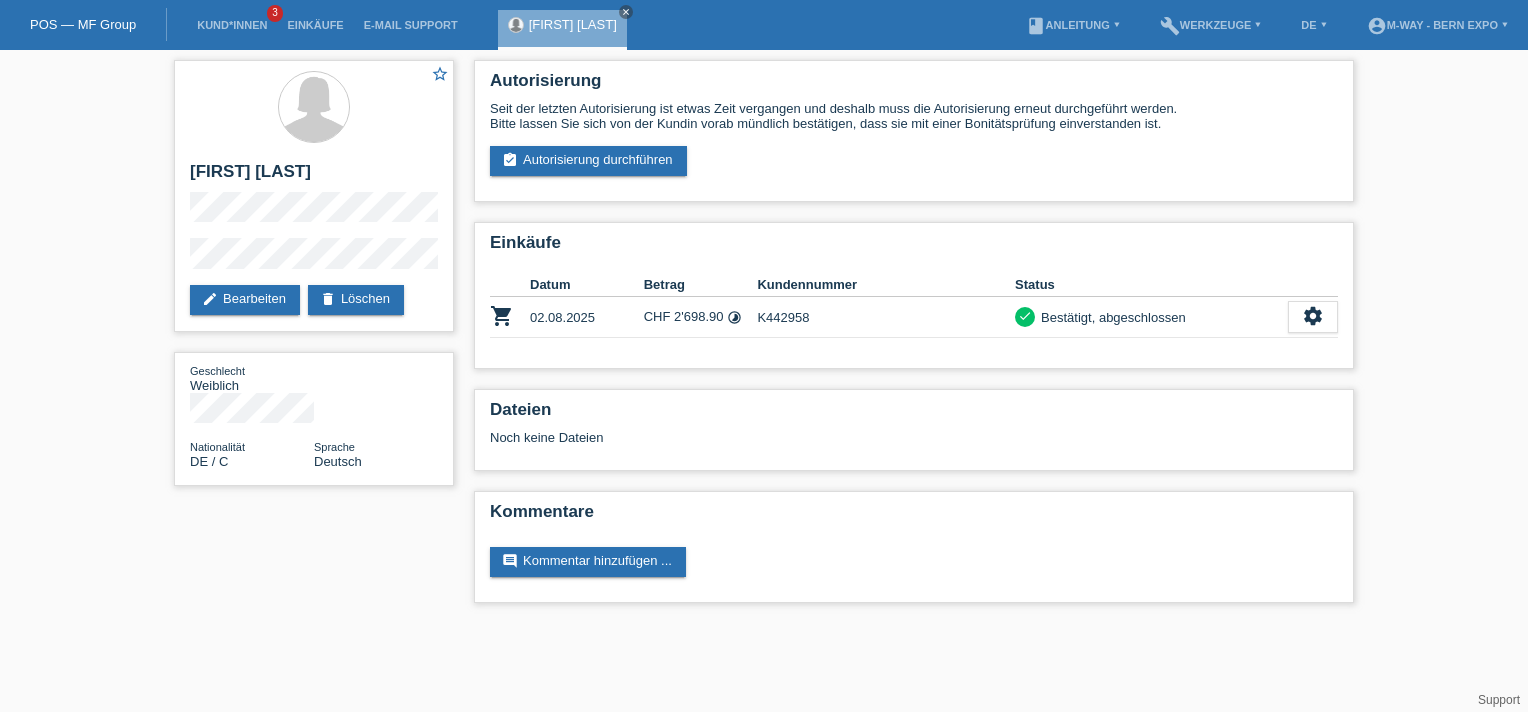 scroll, scrollTop: 0, scrollLeft: 0, axis: both 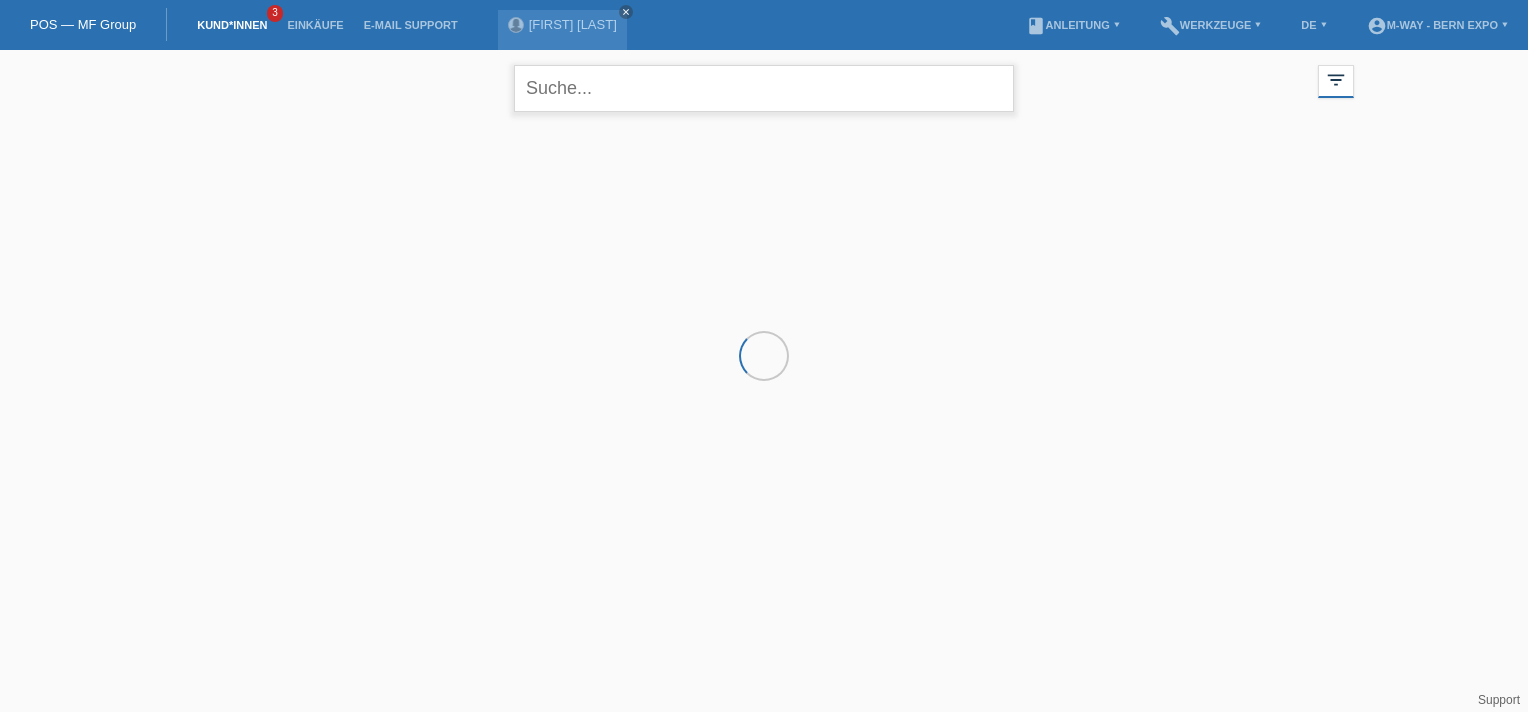 click at bounding box center (764, 88) 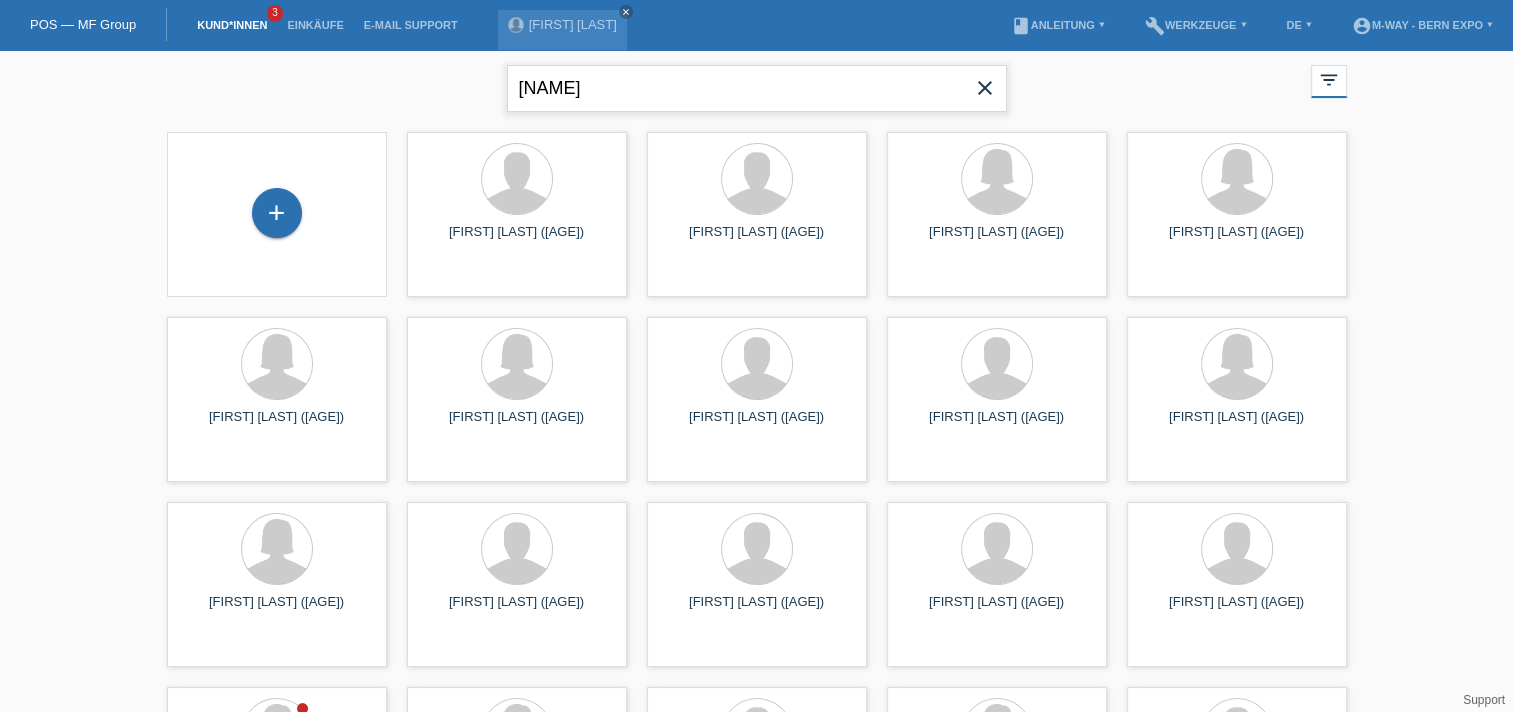 type on "[NAME]" 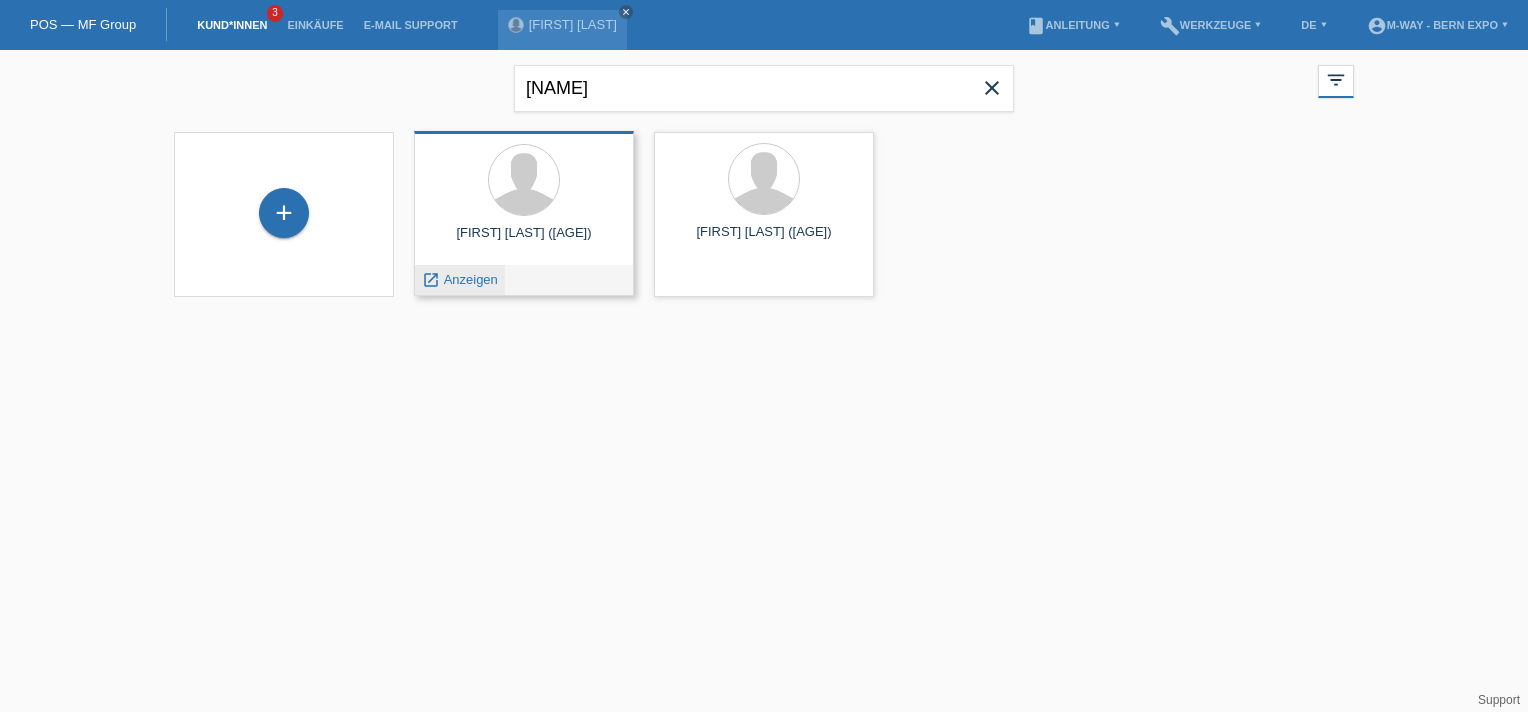click on "Anzeigen" at bounding box center (471, 279) 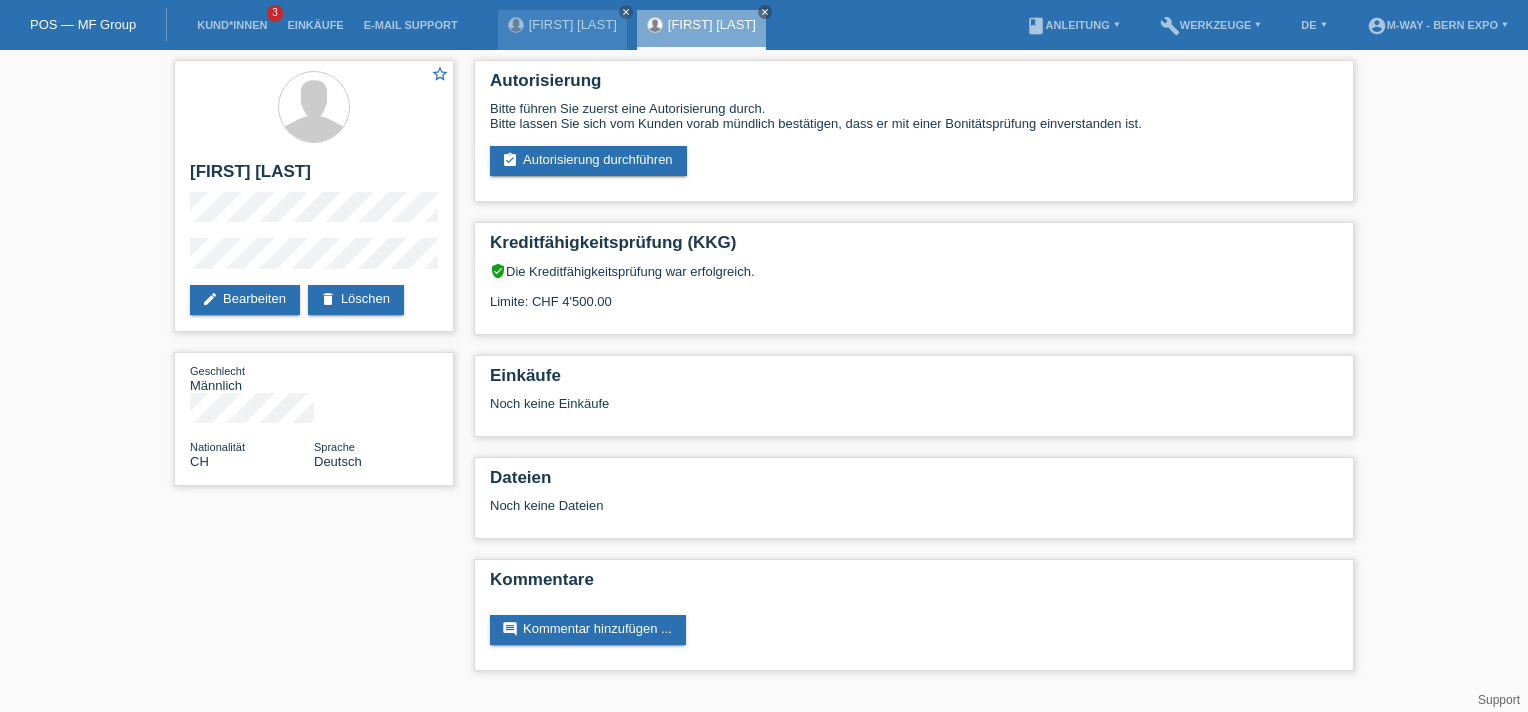 scroll, scrollTop: 0, scrollLeft: 0, axis: both 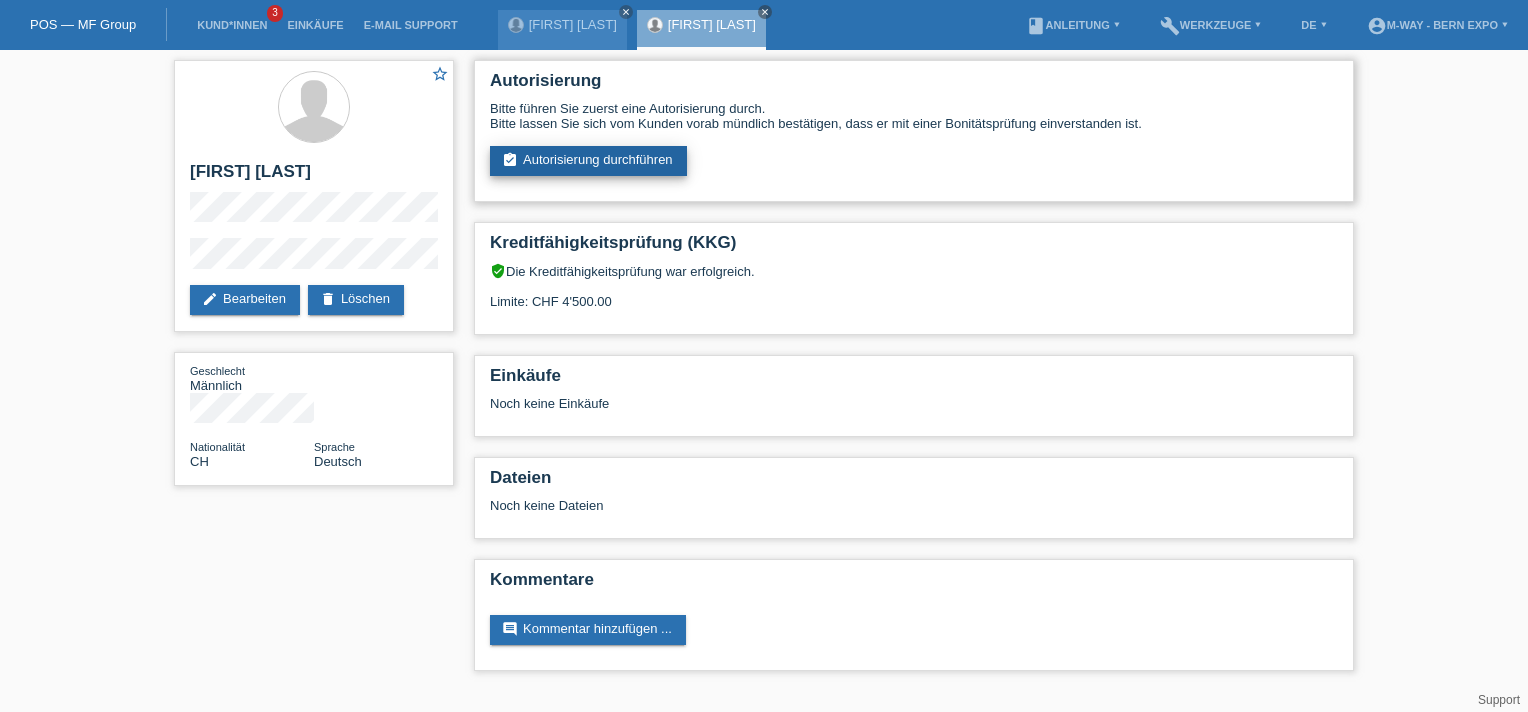 click on "assignment_turned_in  Autorisierung durchführen" at bounding box center (588, 161) 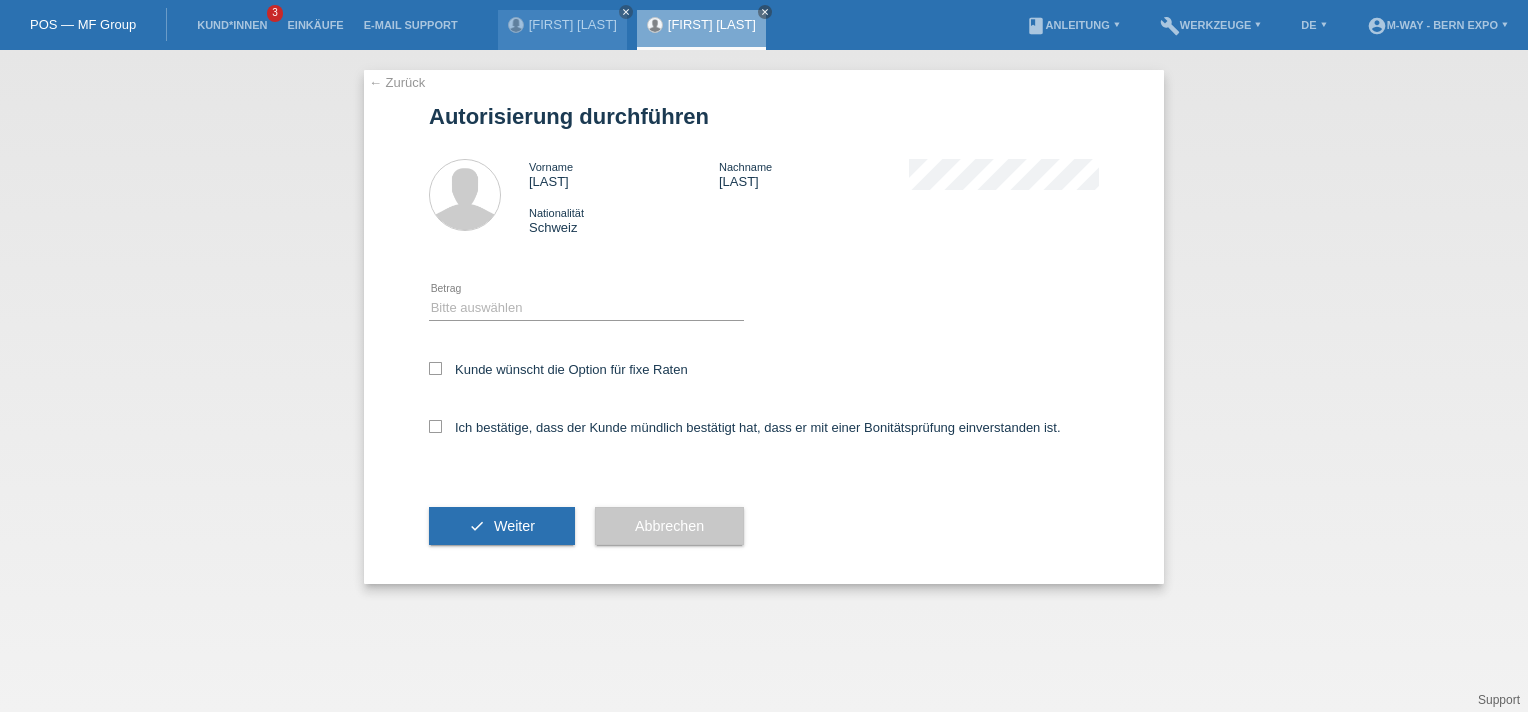scroll, scrollTop: 0, scrollLeft: 0, axis: both 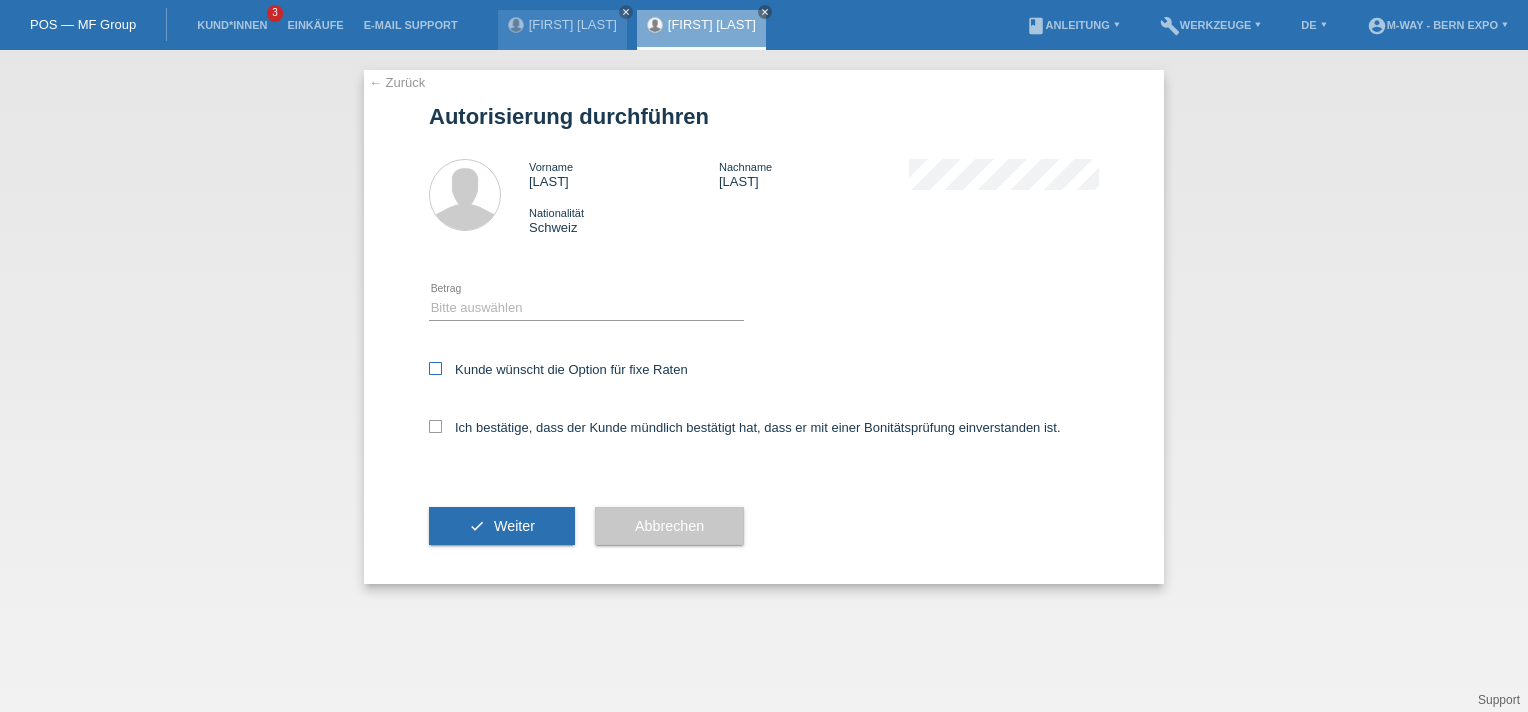 click at bounding box center [435, 368] 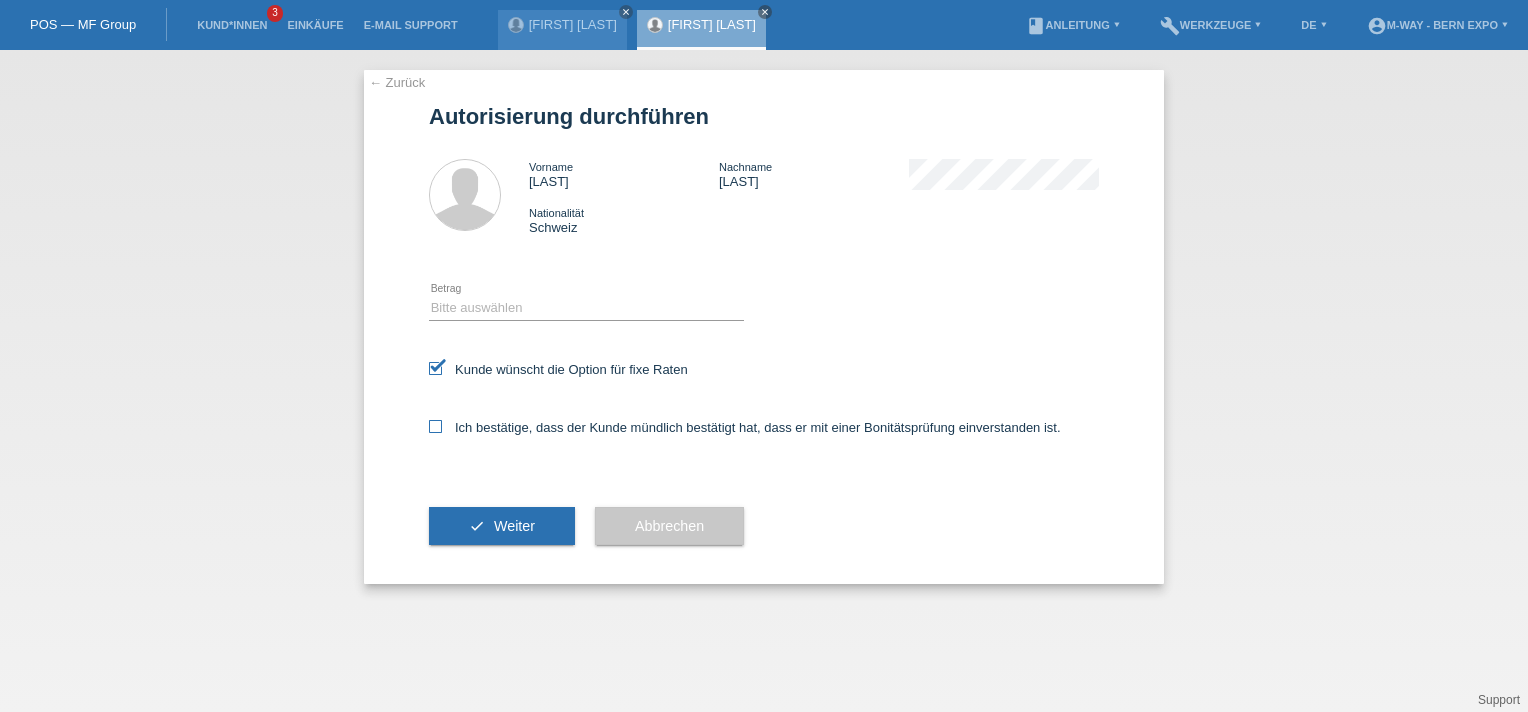 click at bounding box center (435, 426) 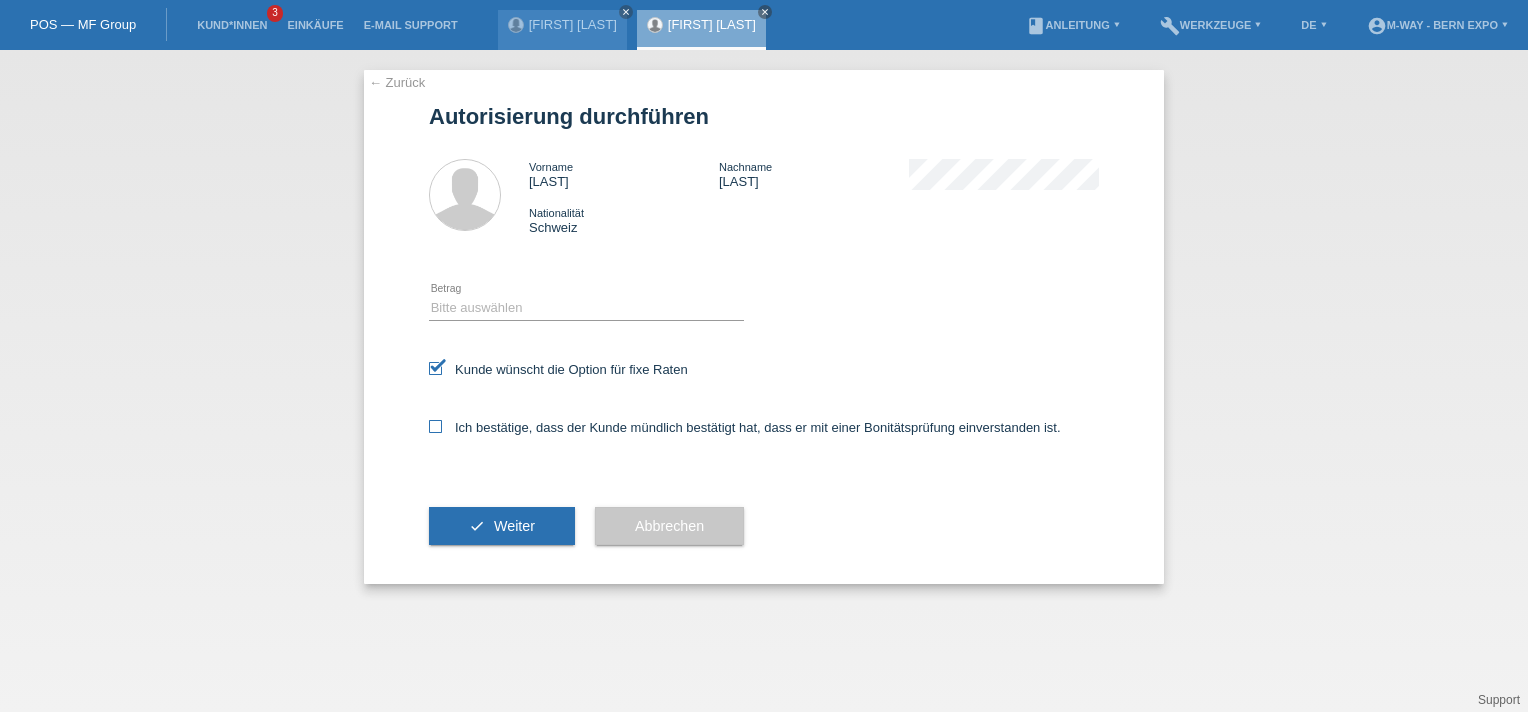 click on "Ich bestätige, dass der Kunde mündlich bestätigt hat, dass er mit einer Bonitätsprüfung einverstanden ist." at bounding box center [435, 426] 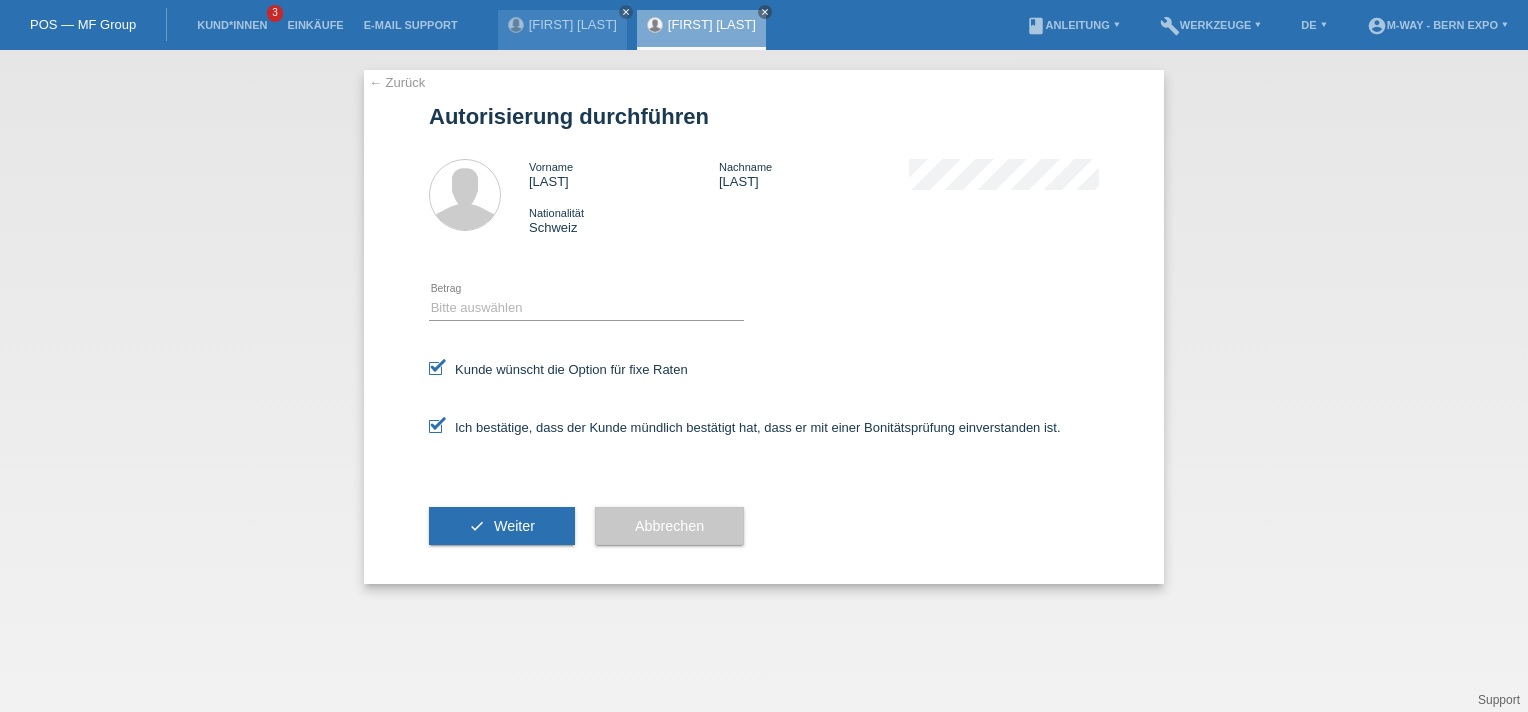 click on "Bitte auswählen
CHF 1.00 - CHF 499.00
CHF 500.00 - CHF 1'999.00
CHF 2'000.00 - CHF 15'000.00
error
Betrag" at bounding box center (586, 309) 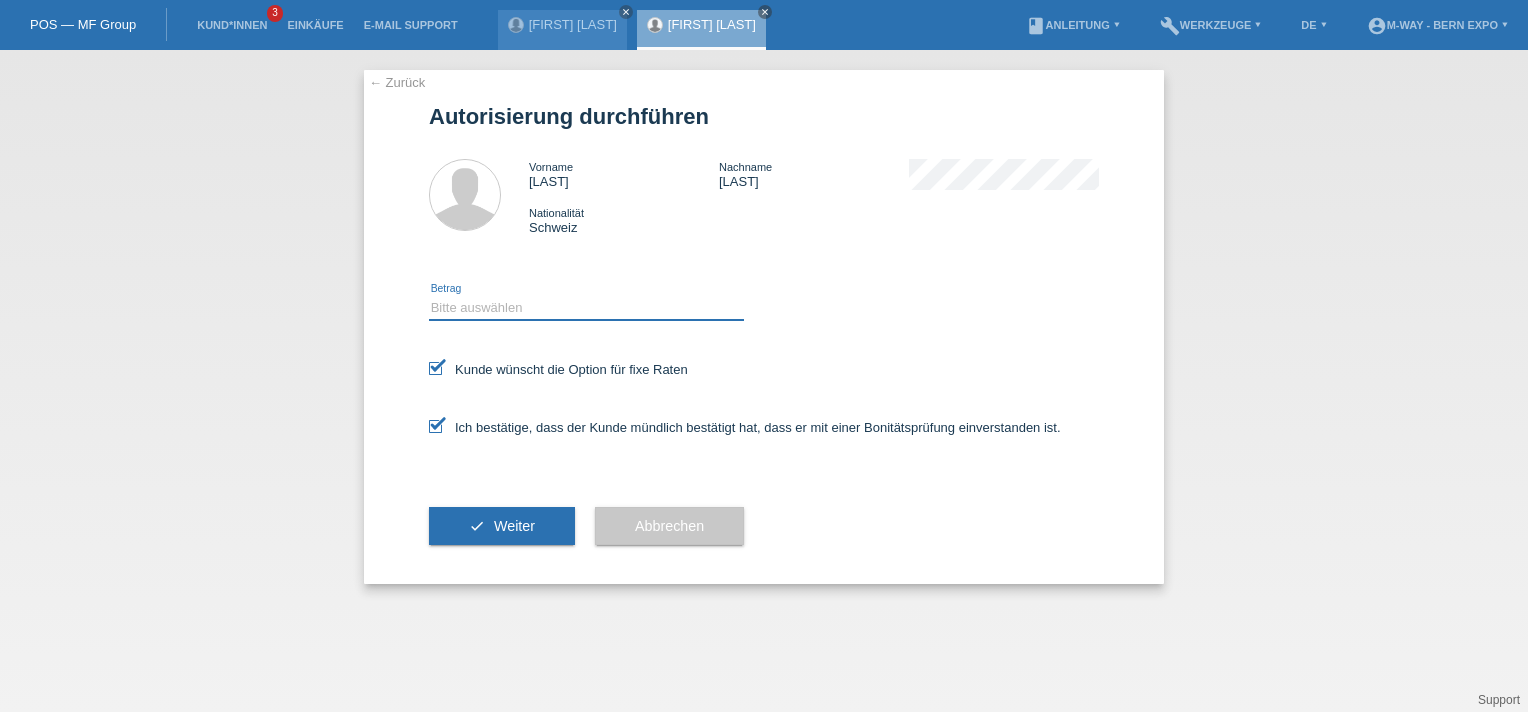 click on "Bitte auswählen
CHF 1.00 - CHF 499.00
CHF 500.00 - CHF 1'999.00
CHF 2'000.00 - CHF 15'000.00" at bounding box center [586, 308] 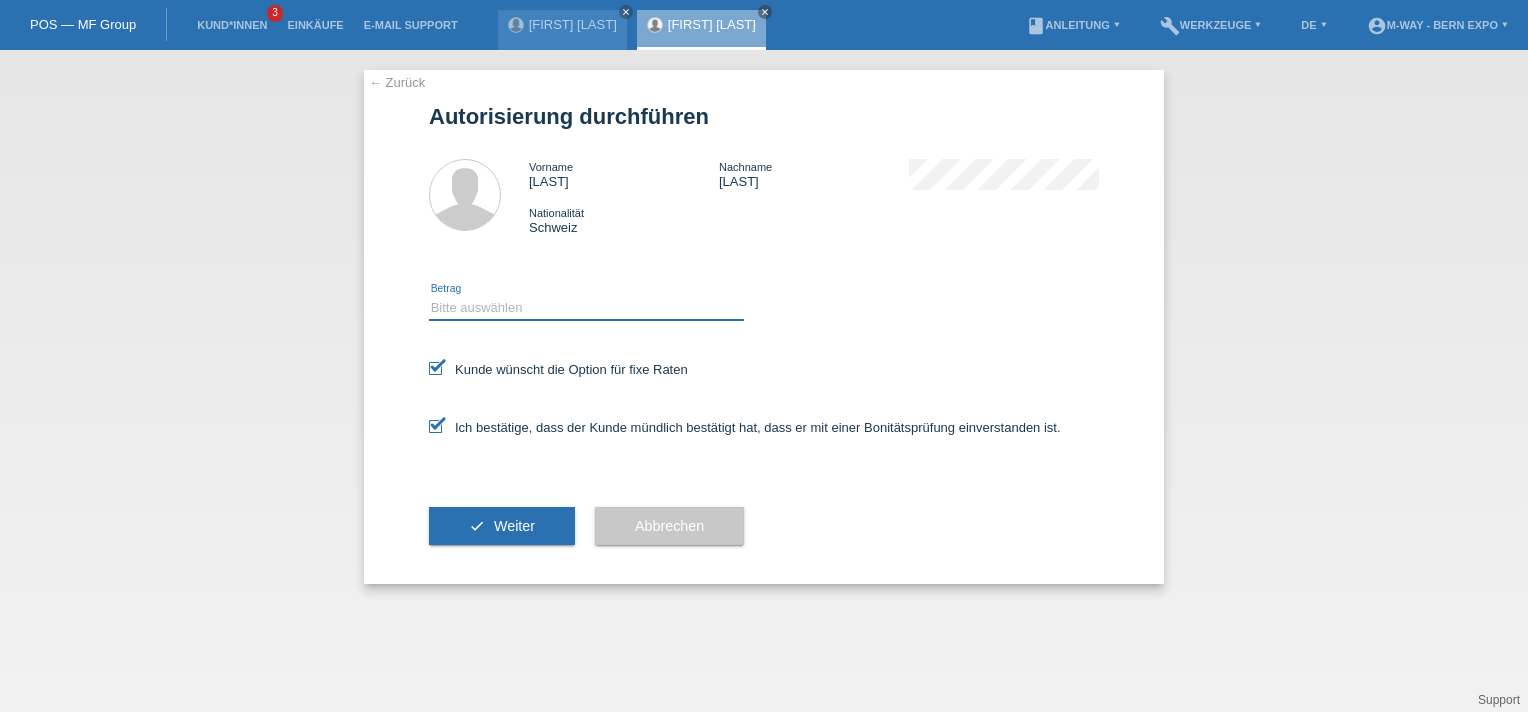select on "3" 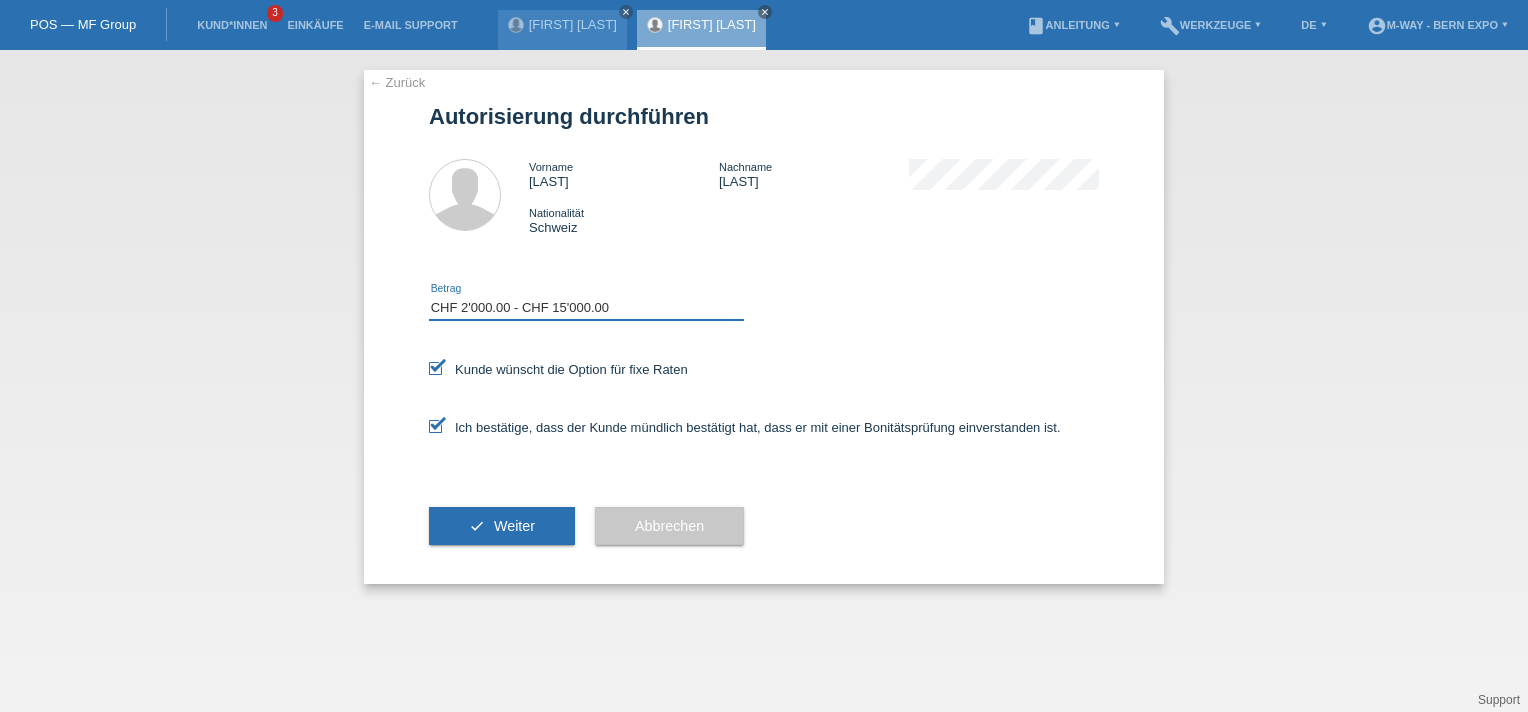 click on "Bitte auswählen
CHF 1.00 - CHF 499.00
CHF 500.00 - CHF 1'999.00
CHF 2'000.00 - CHF 15'000.00" at bounding box center [586, 308] 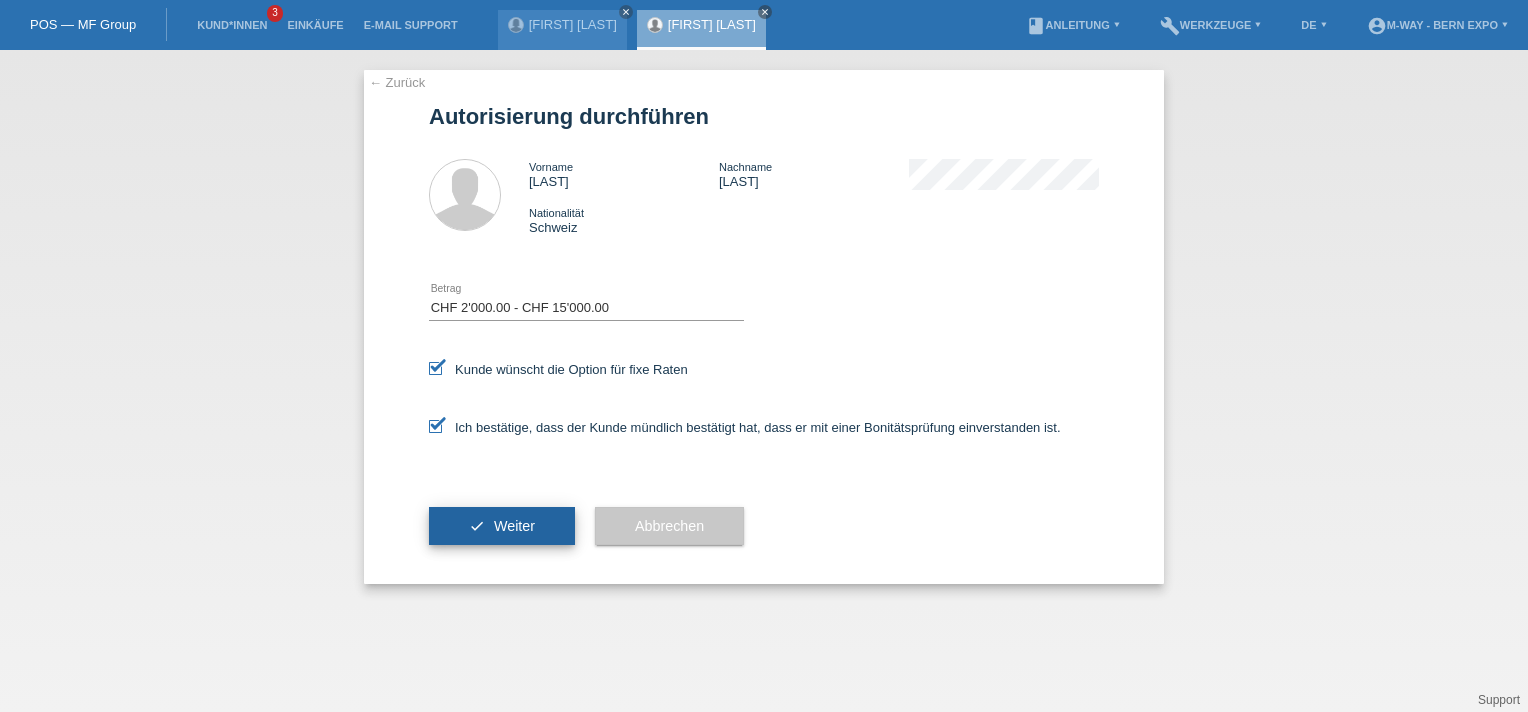 click on "check" at bounding box center [477, 526] 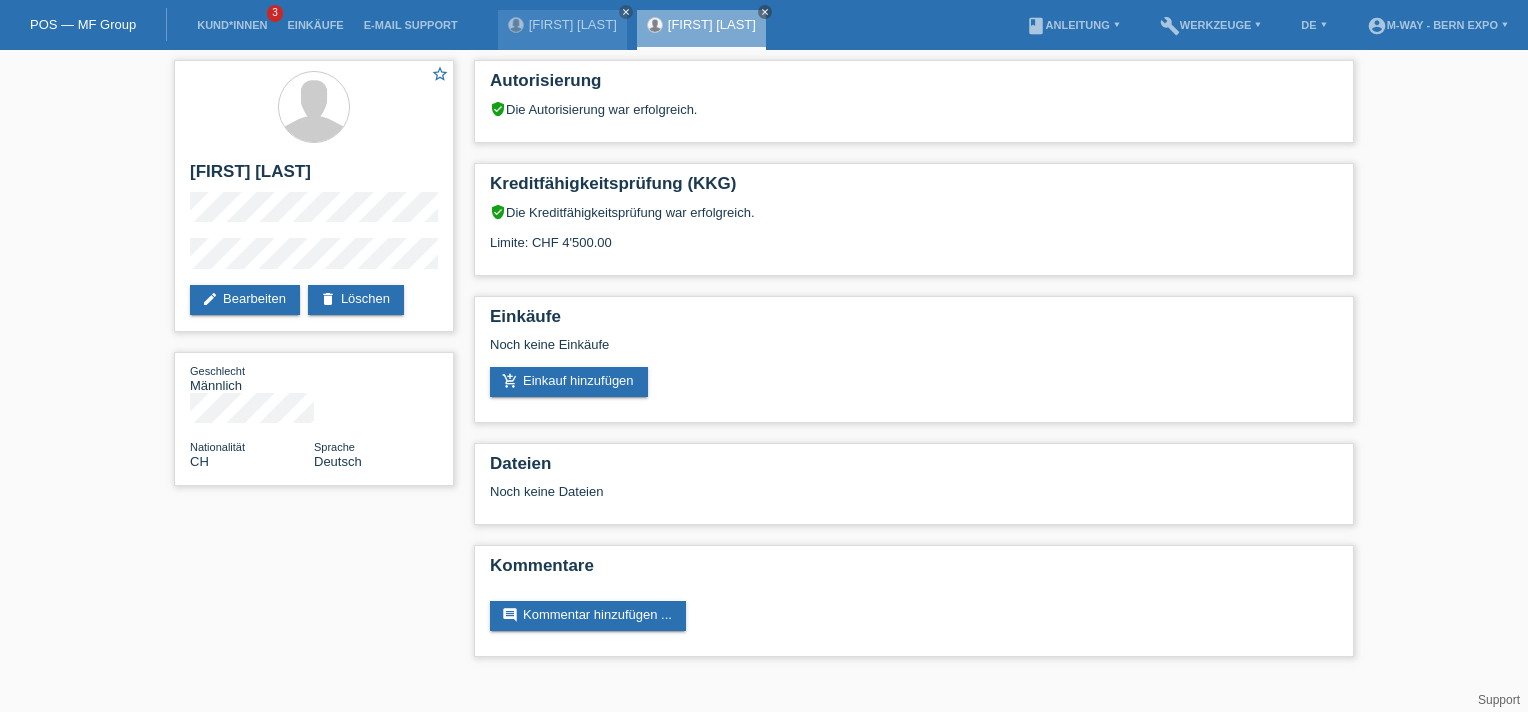 scroll, scrollTop: 0, scrollLeft: 0, axis: both 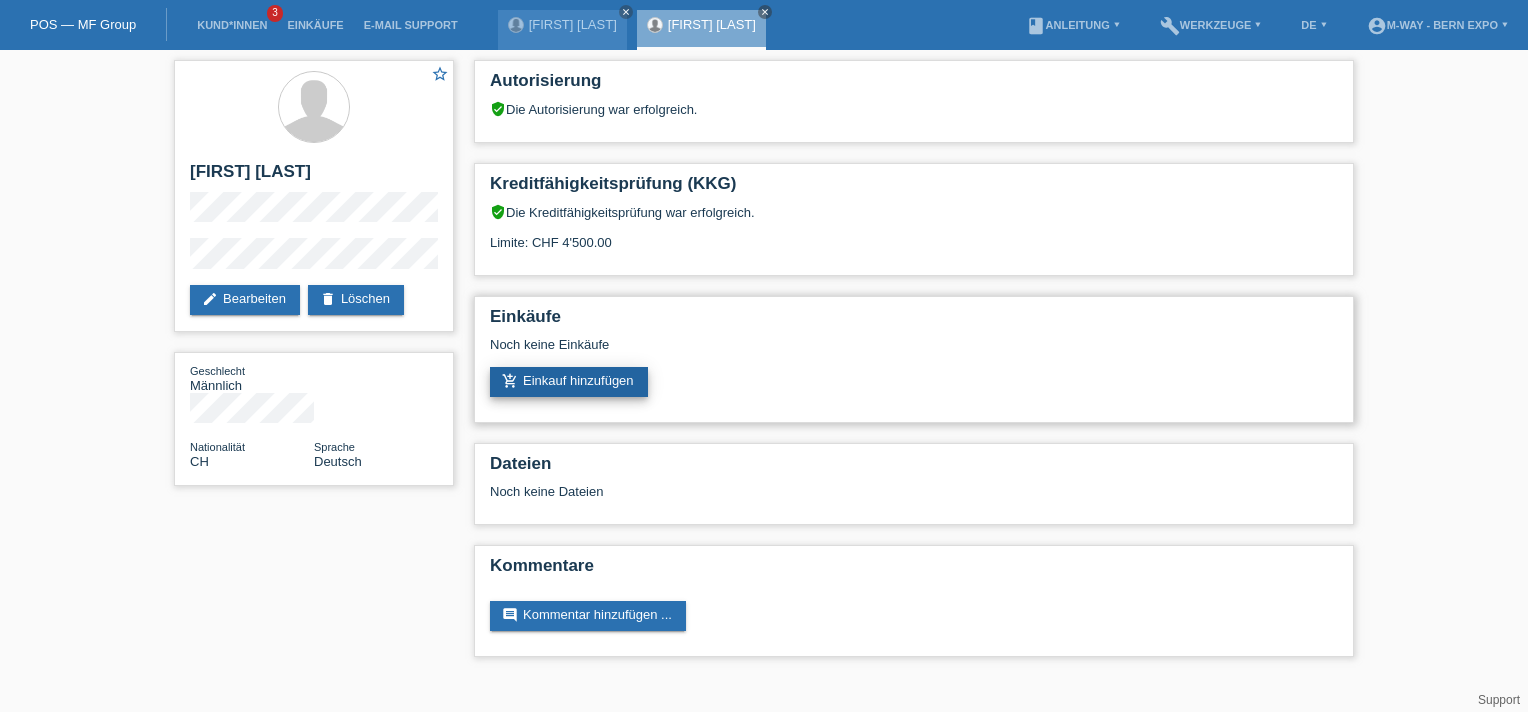 click on "add_shopping_cart  Einkauf hinzufügen" at bounding box center (569, 382) 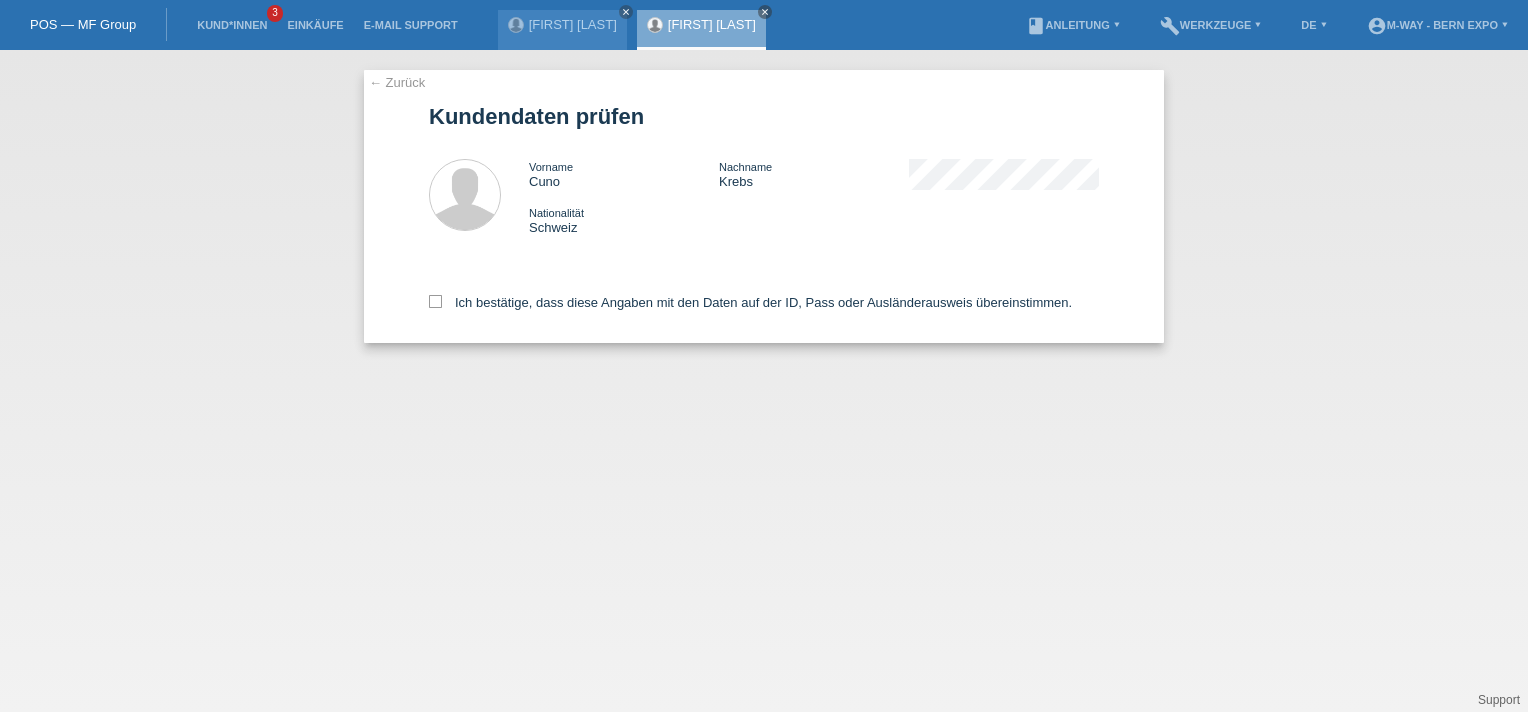 scroll, scrollTop: 0, scrollLeft: 0, axis: both 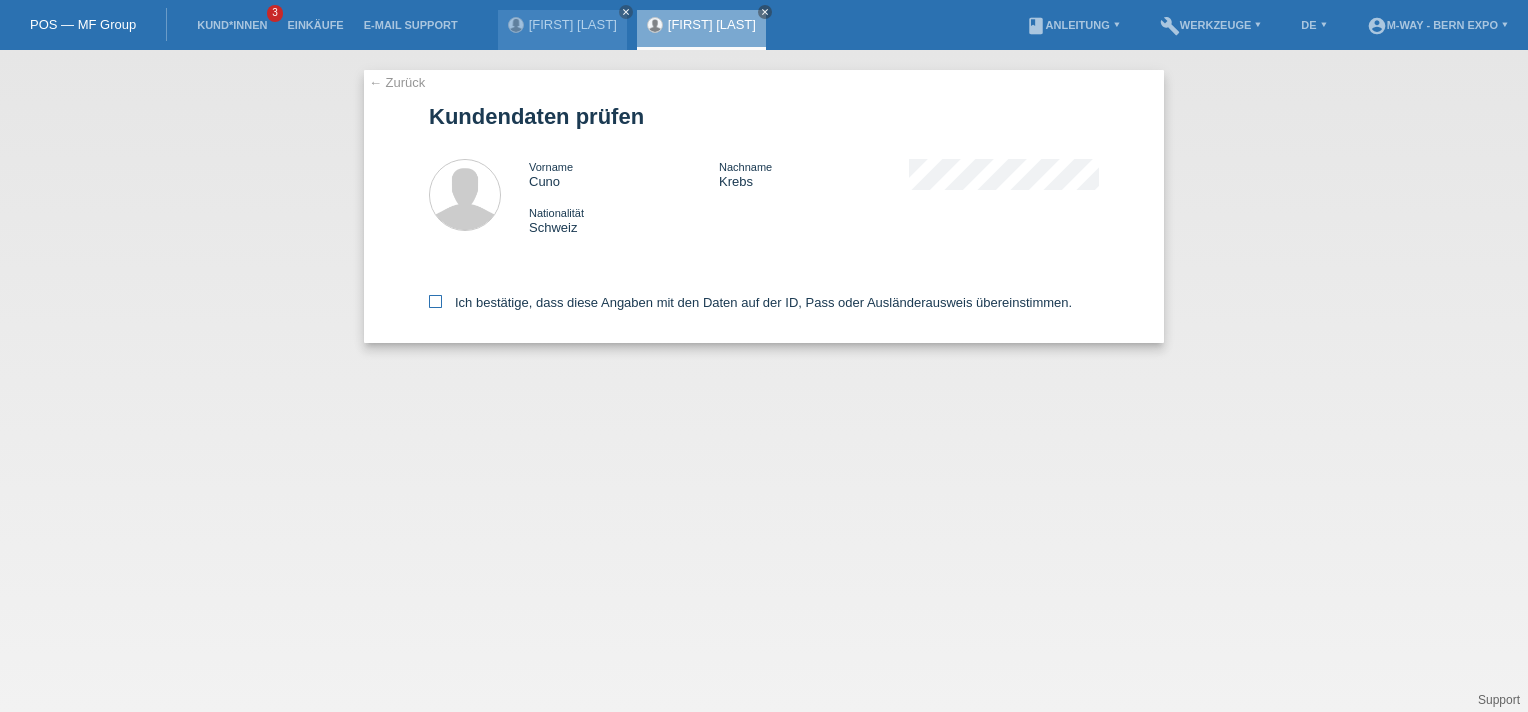 click at bounding box center [435, 301] 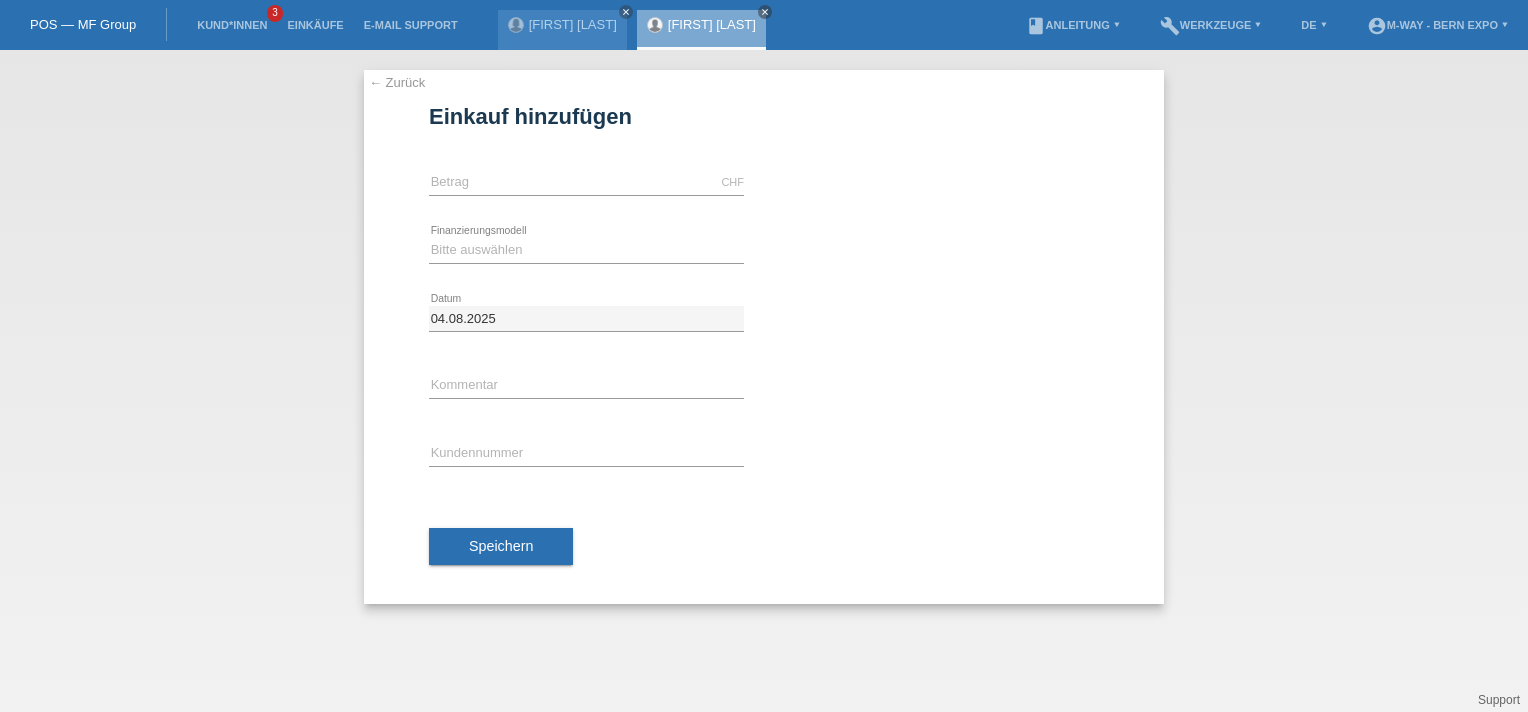 scroll, scrollTop: 0, scrollLeft: 0, axis: both 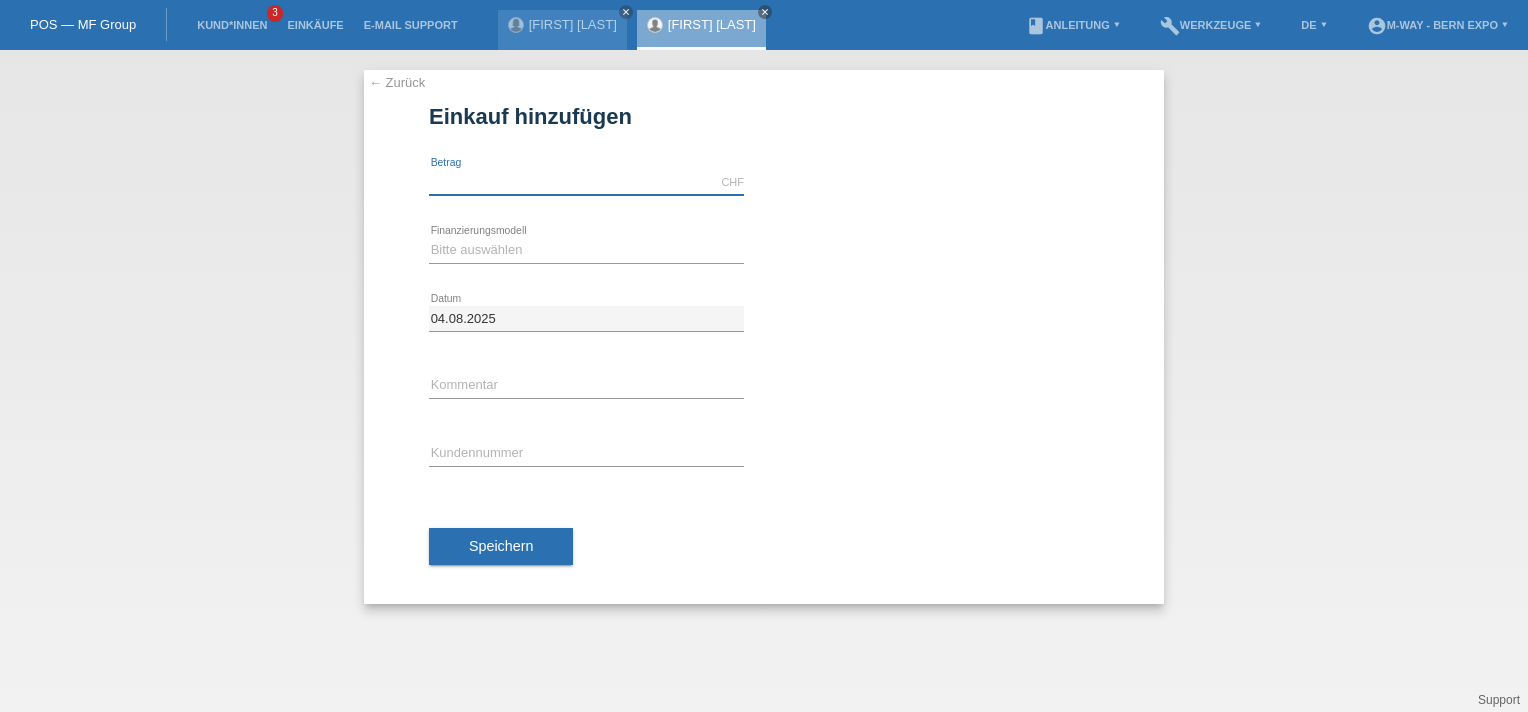 click at bounding box center (586, 182) 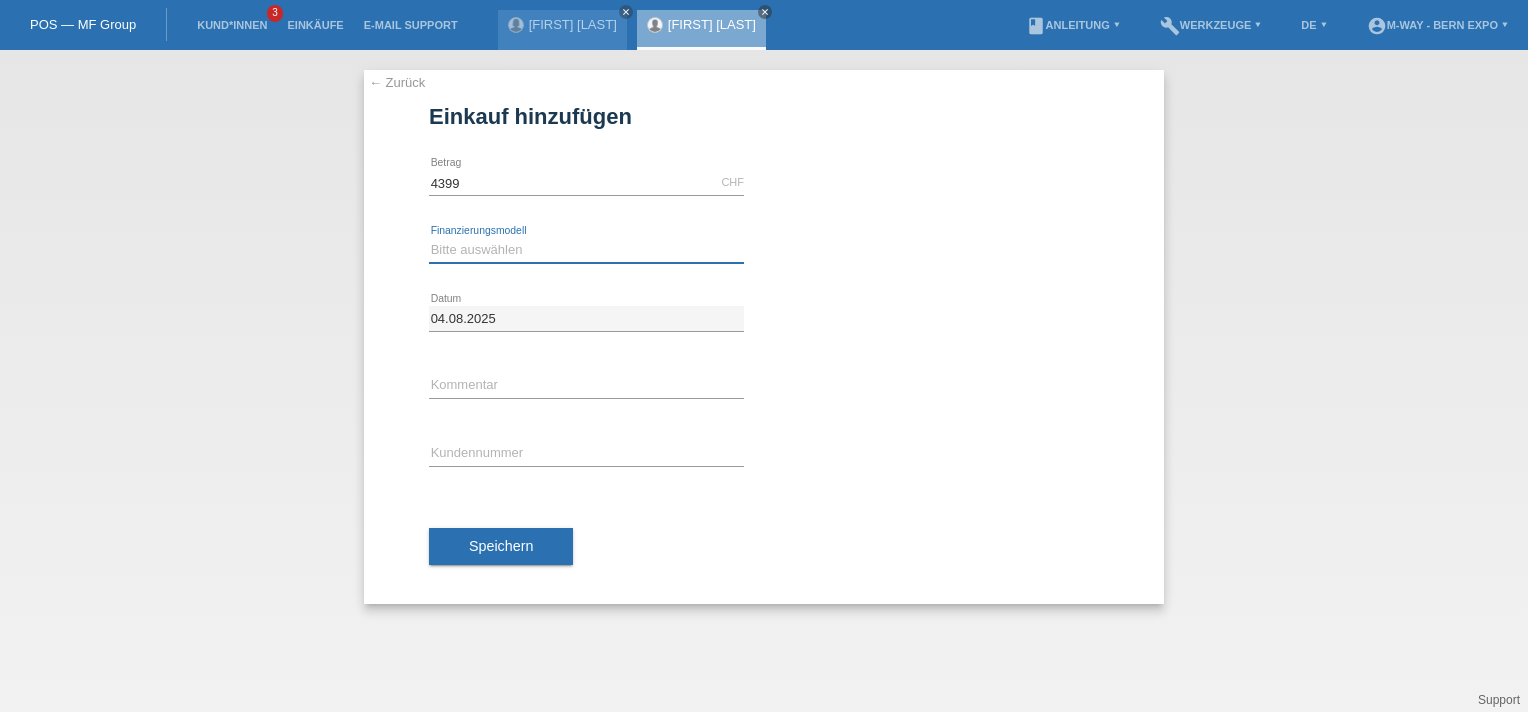 type on "4399.00" 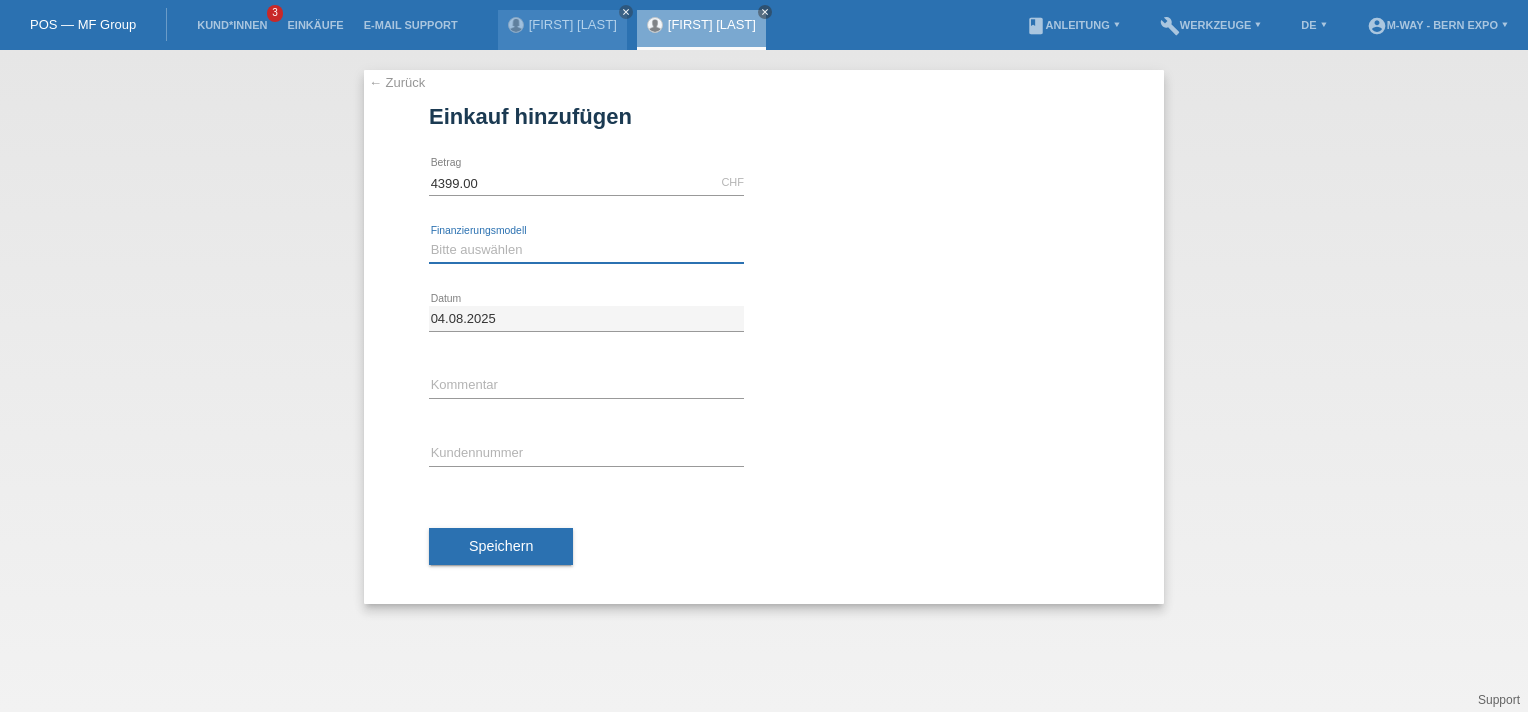 click on "Bitte auswählen
Fixe Raten
Kauf auf Rechnung mit Teilzahlungsoption" at bounding box center [586, 250] 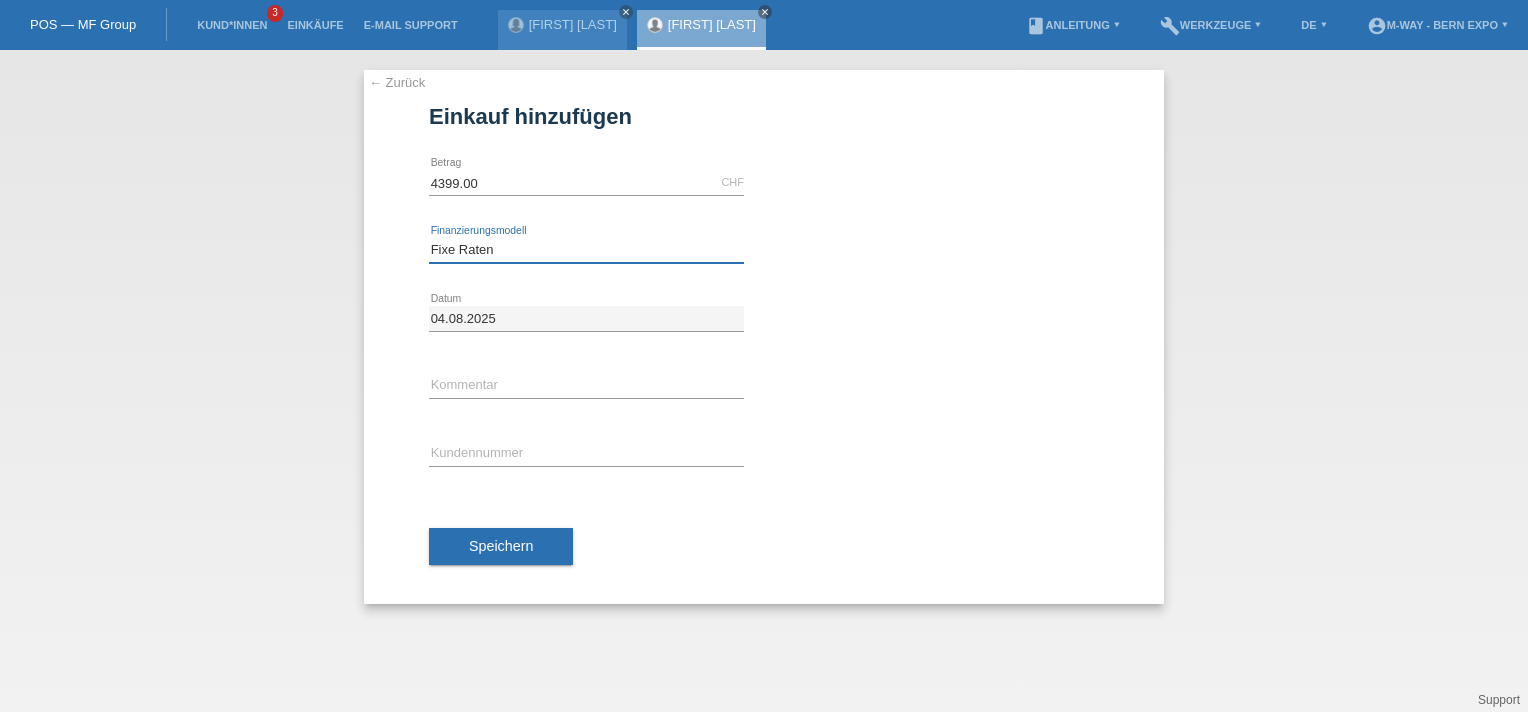 click on "Bitte auswählen
Fixe Raten
Kauf auf Rechnung mit Teilzahlungsoption" at bounding box center [586, 250] 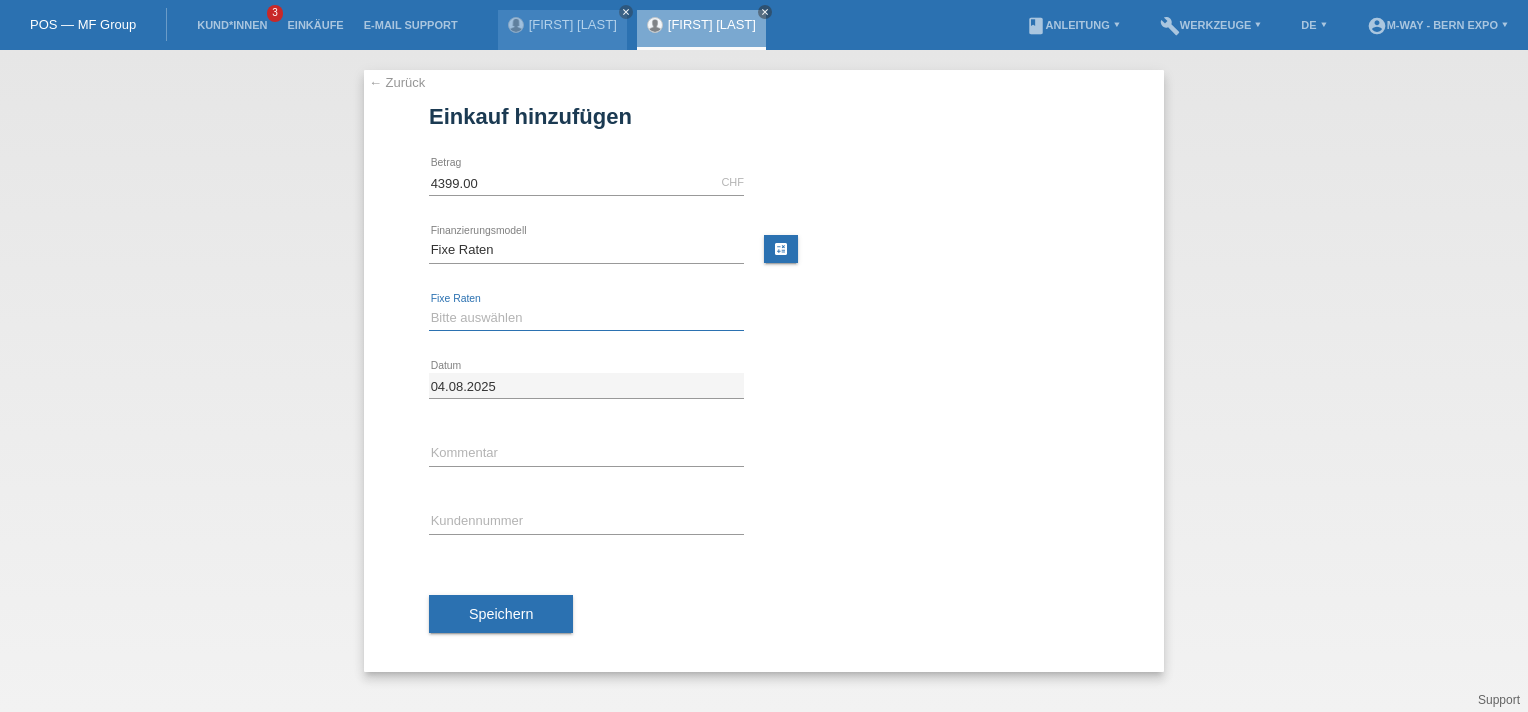 click on "Bitte auswählen
4 Raten
5 Raten
6 Raten
7 Raten
8 Raten
9 Raten
10 Raten
11 Raten" at bounding box center [586, 318] 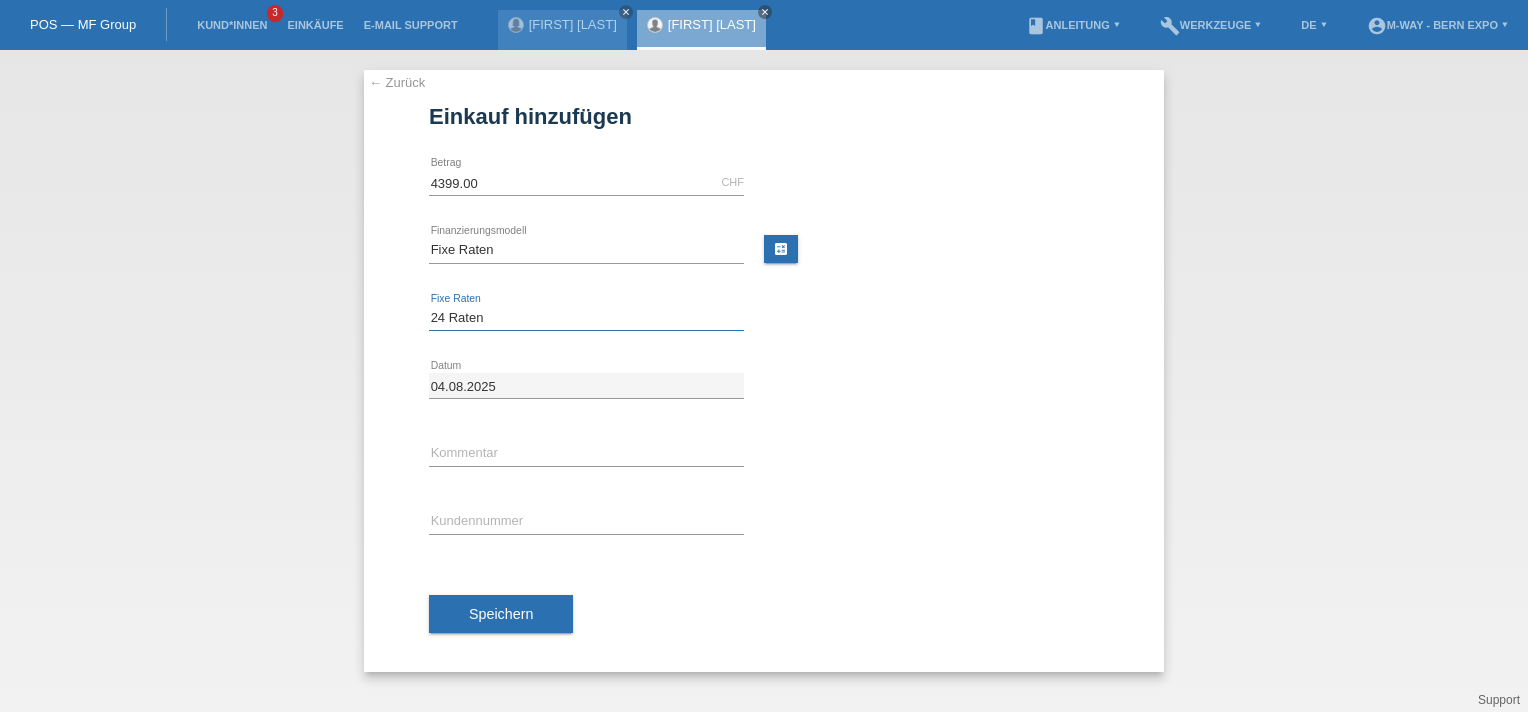 click on "Bitte auswählen
4 Raten
5 Raten
6 Raten
7 Raten
8 Raten
9 Raten
10 Raten
11 Raten" at bounding box center [586, 318] 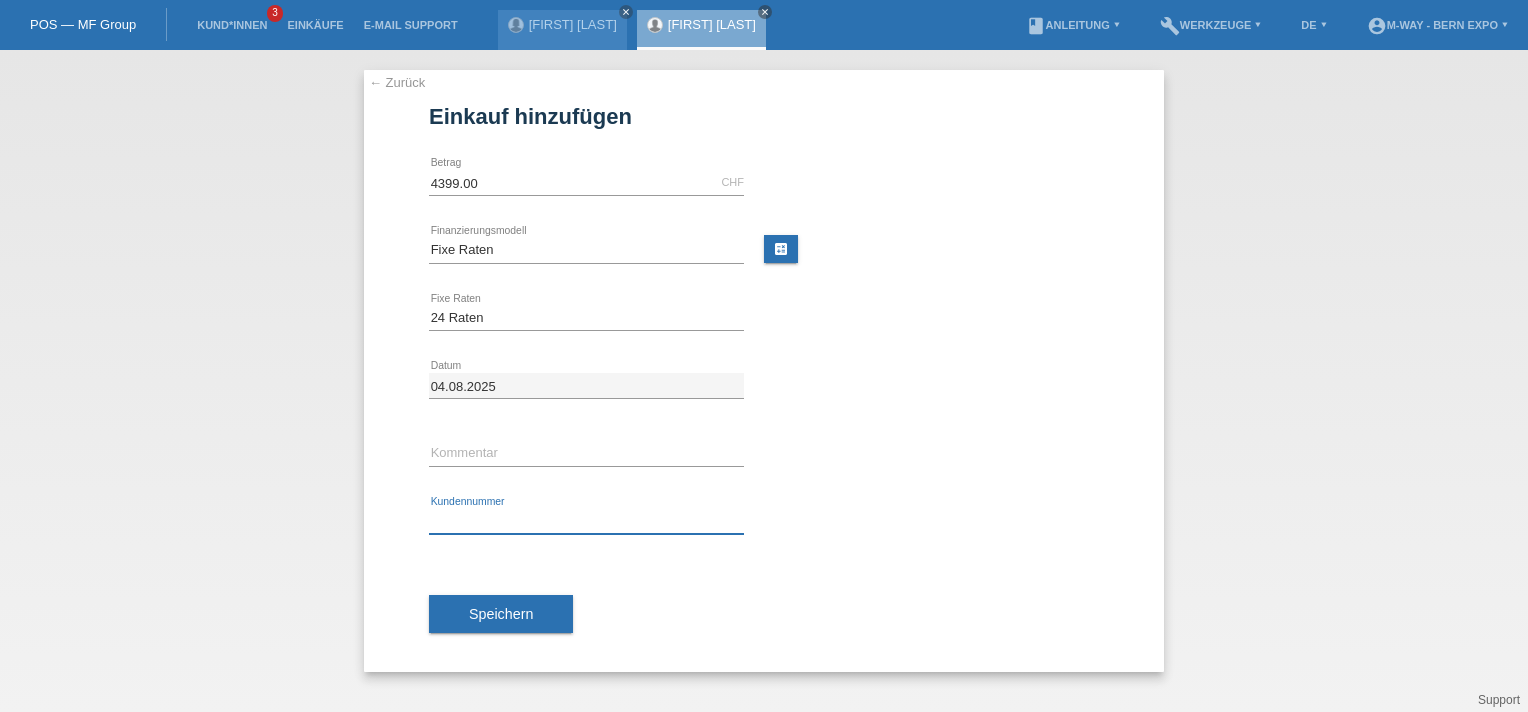click at bounding box center [586, 521] 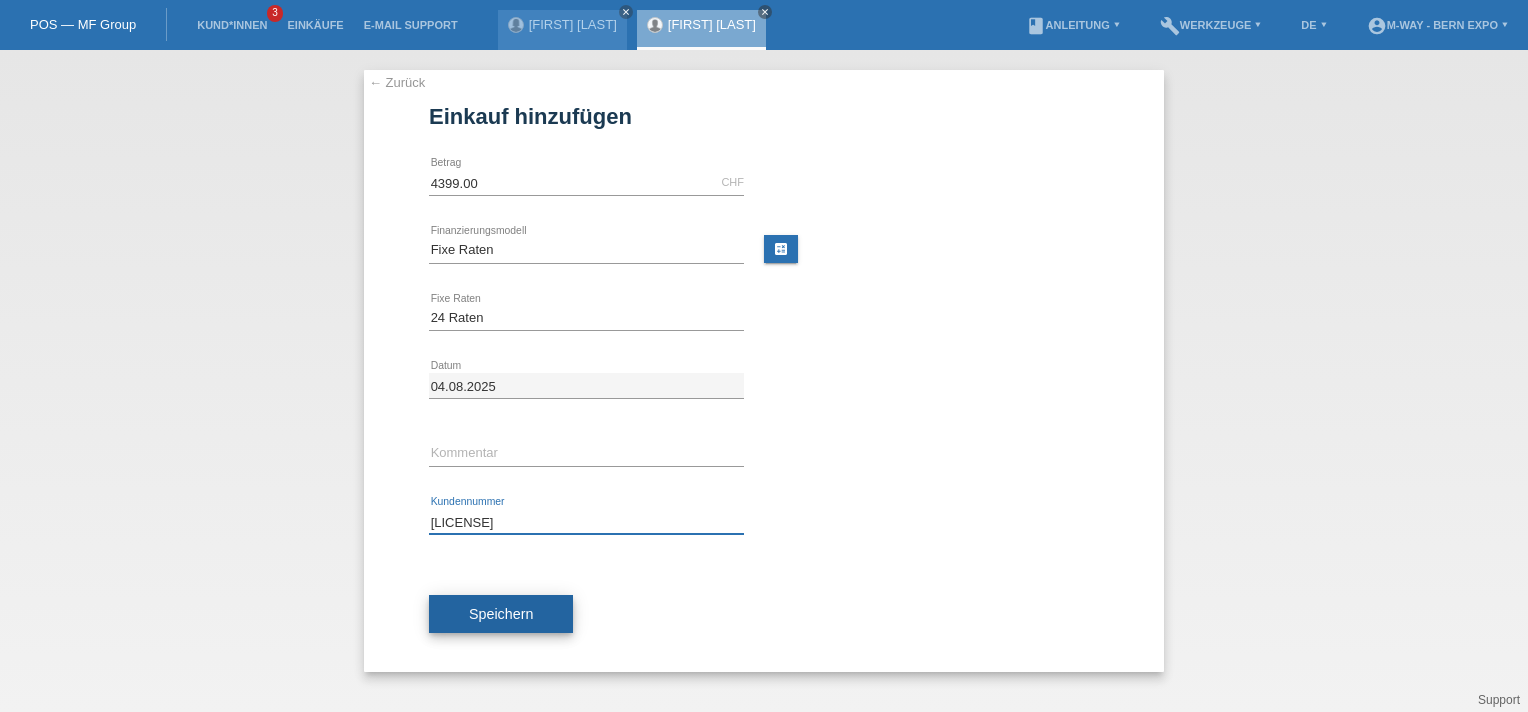 type on "K442930" 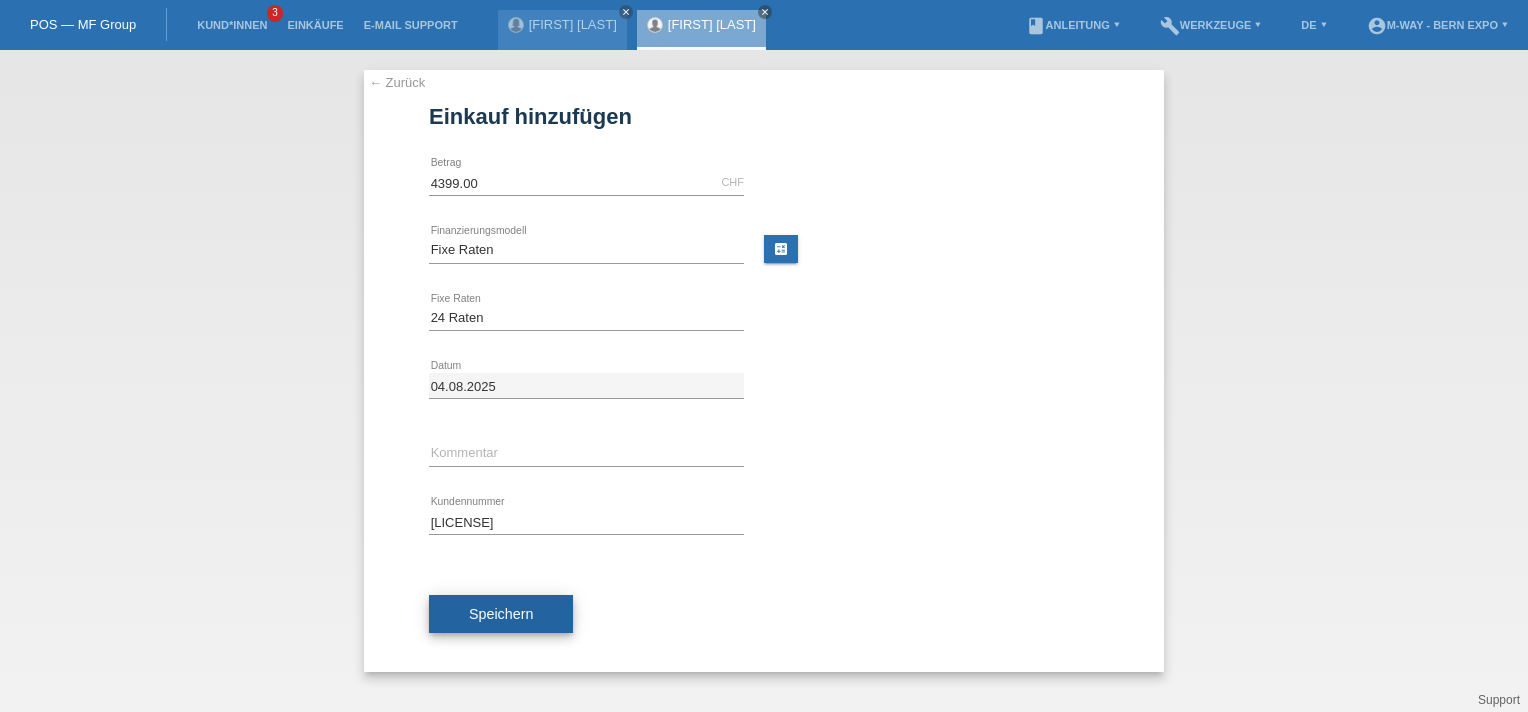 click on "Speichern" at bounding box center [501, 614] 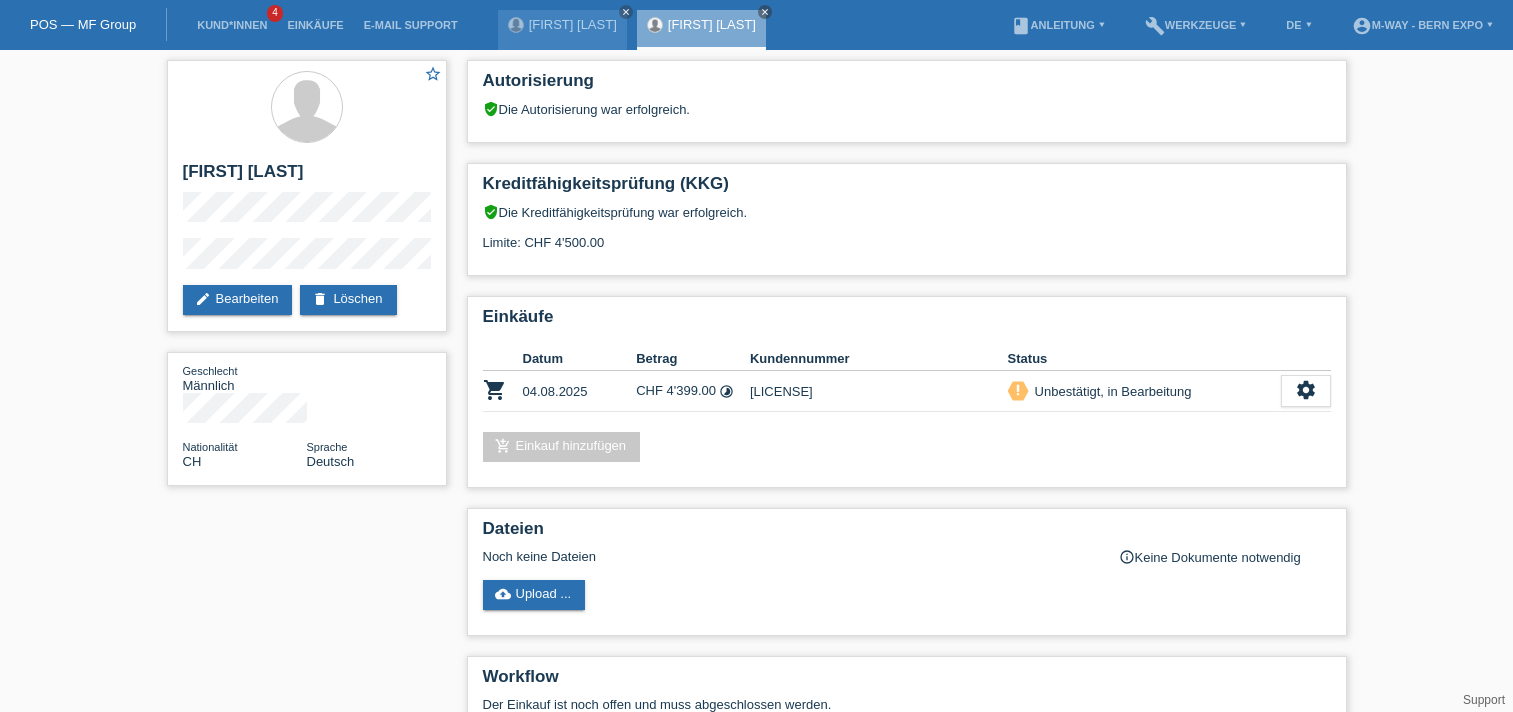 scroll, scrollTop: 0, scrollLeft: 0, axis: both 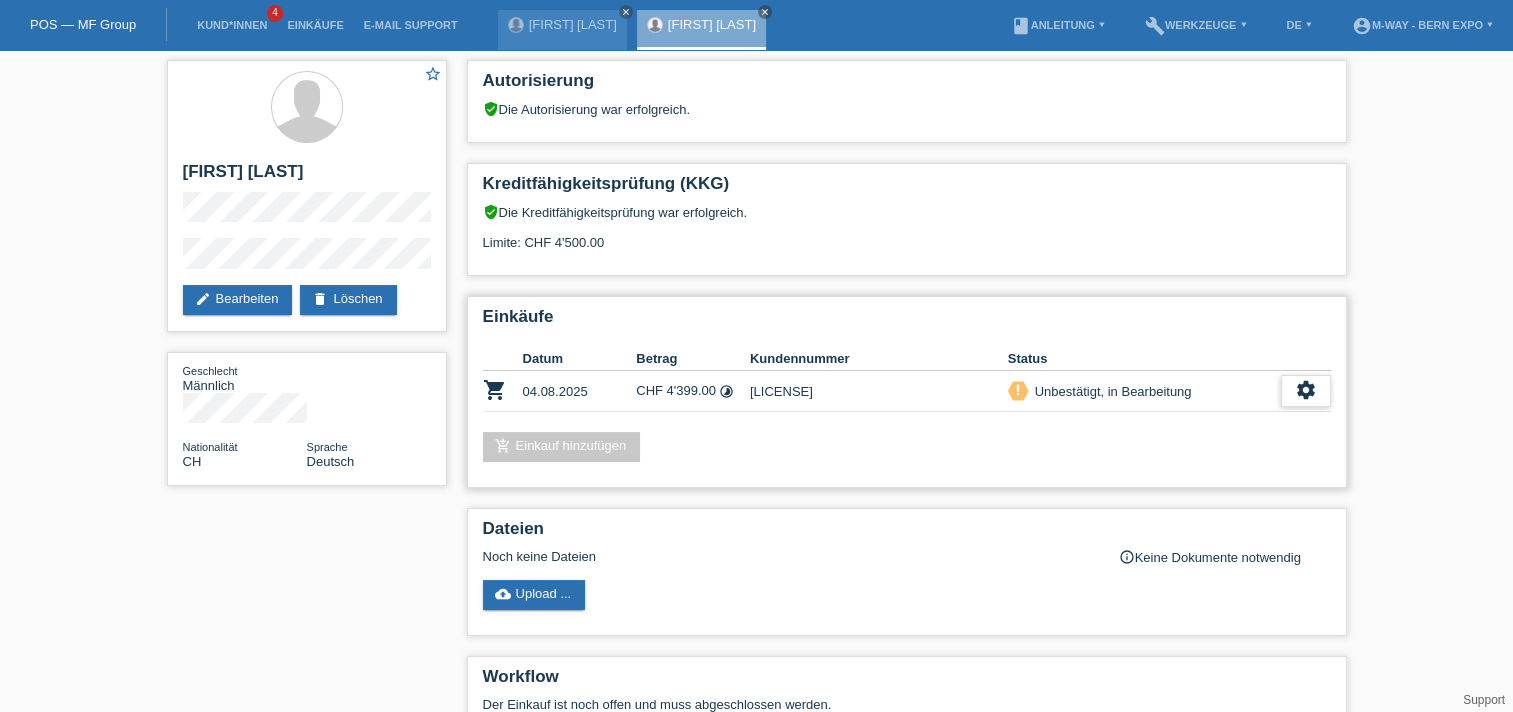 click on "settings" at bounding box center (1306, 390) 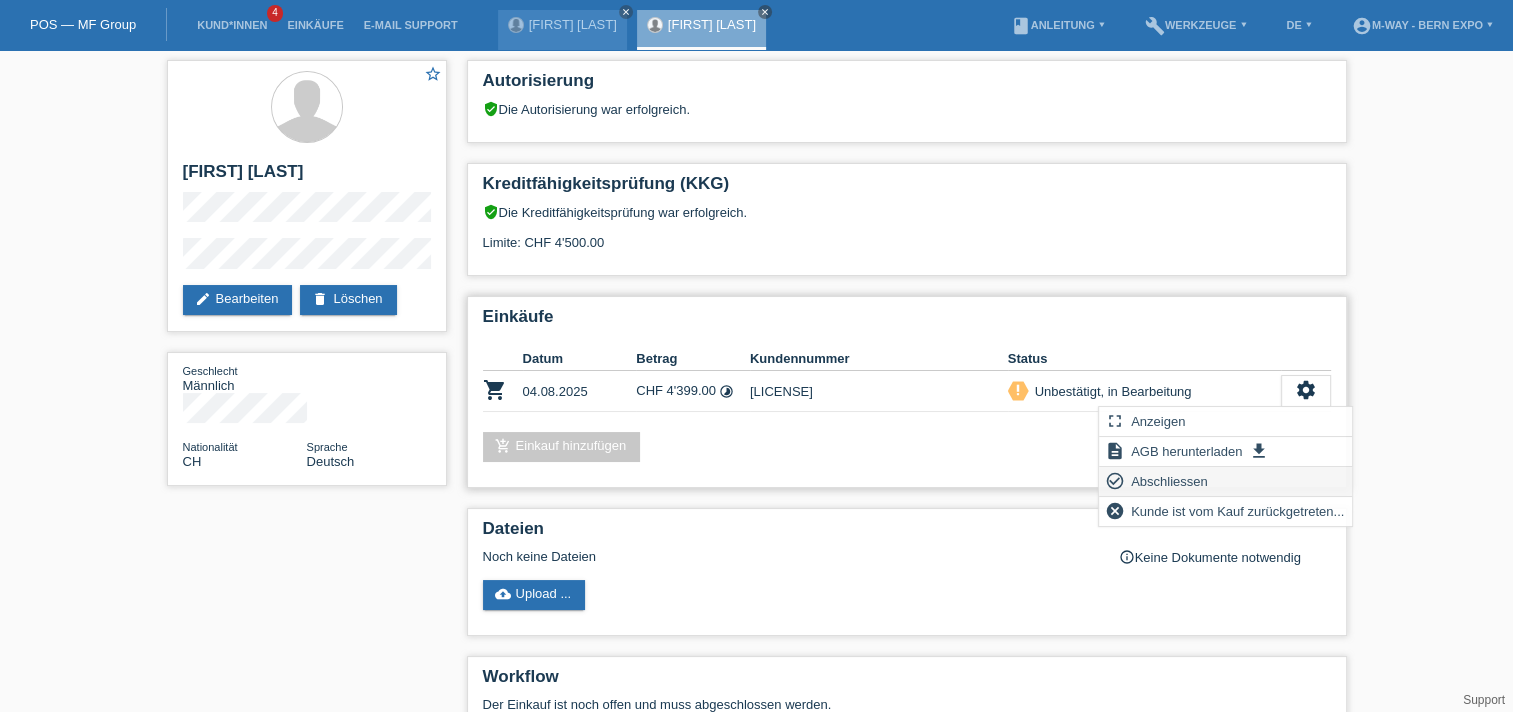 click on "Abschliessen" at bounding box center [1169, 481] 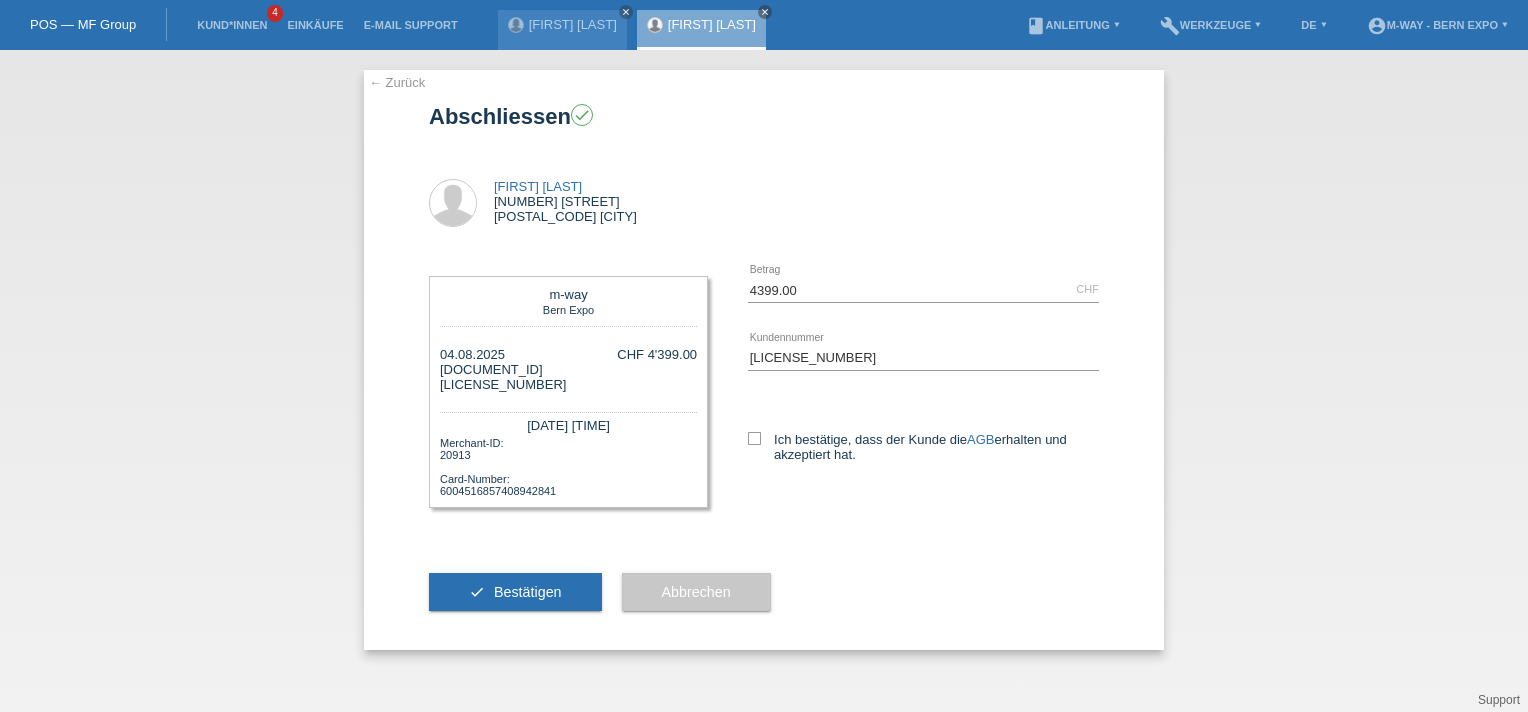 scroll, scrollTop: 0, scrollLeft: 0, axis: both 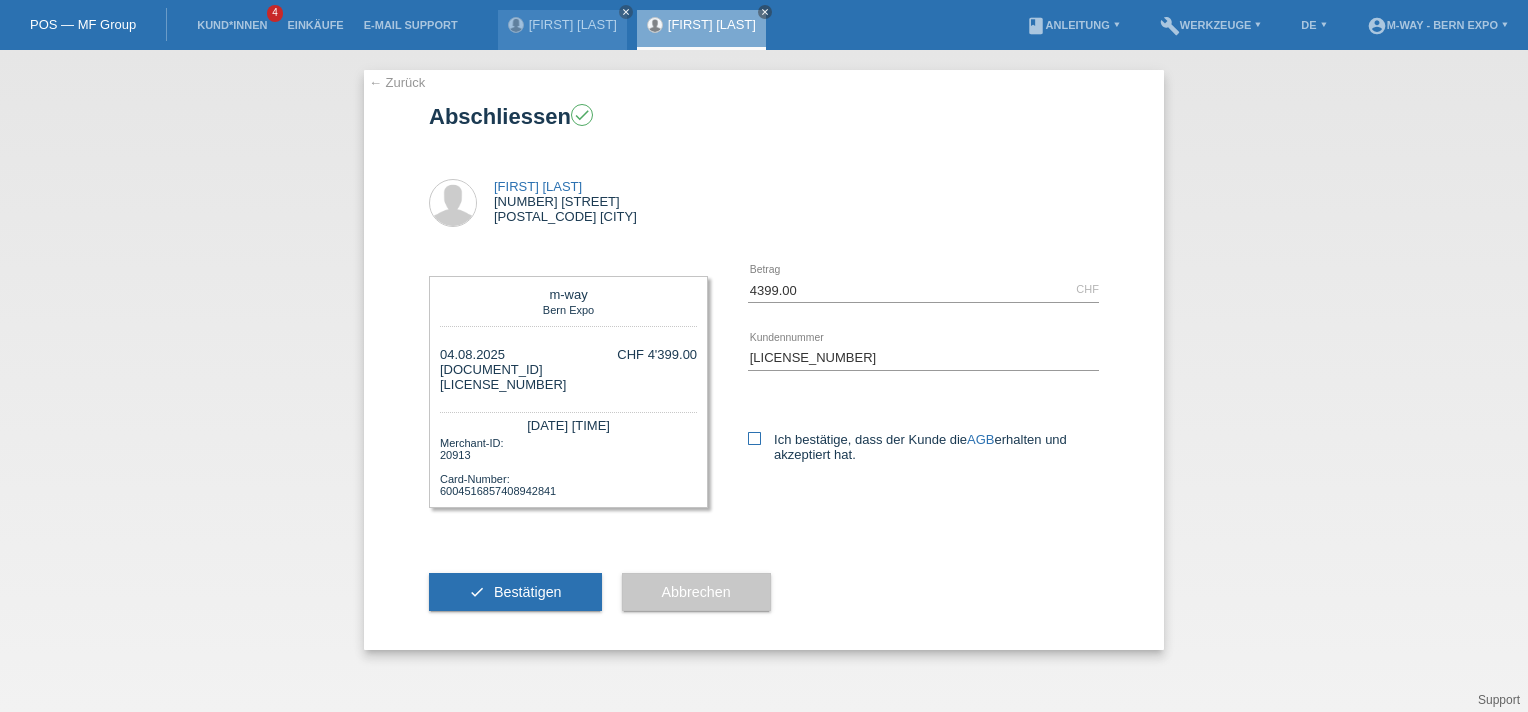 click at bounding box center (754, 438) 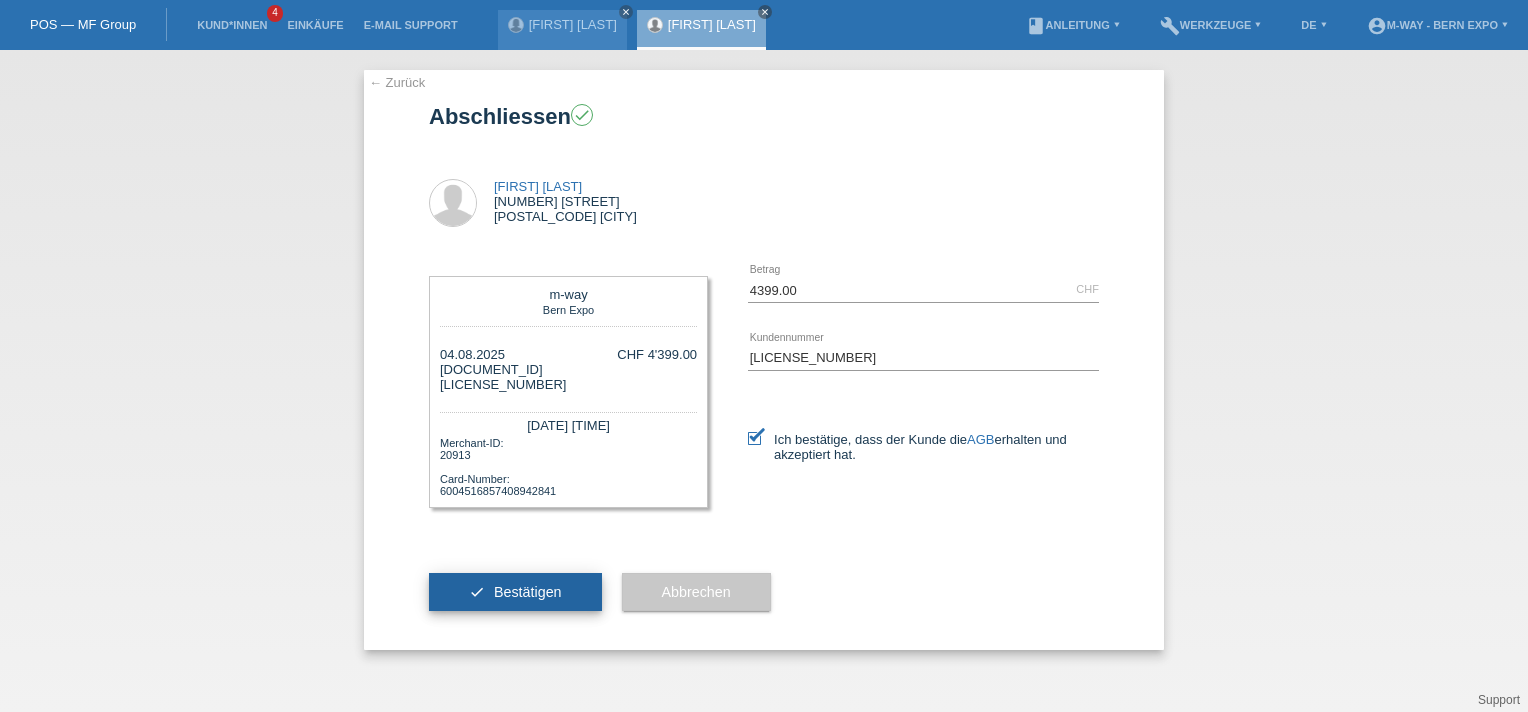 click on "Bestätigen" at bounding box center [528, 592] 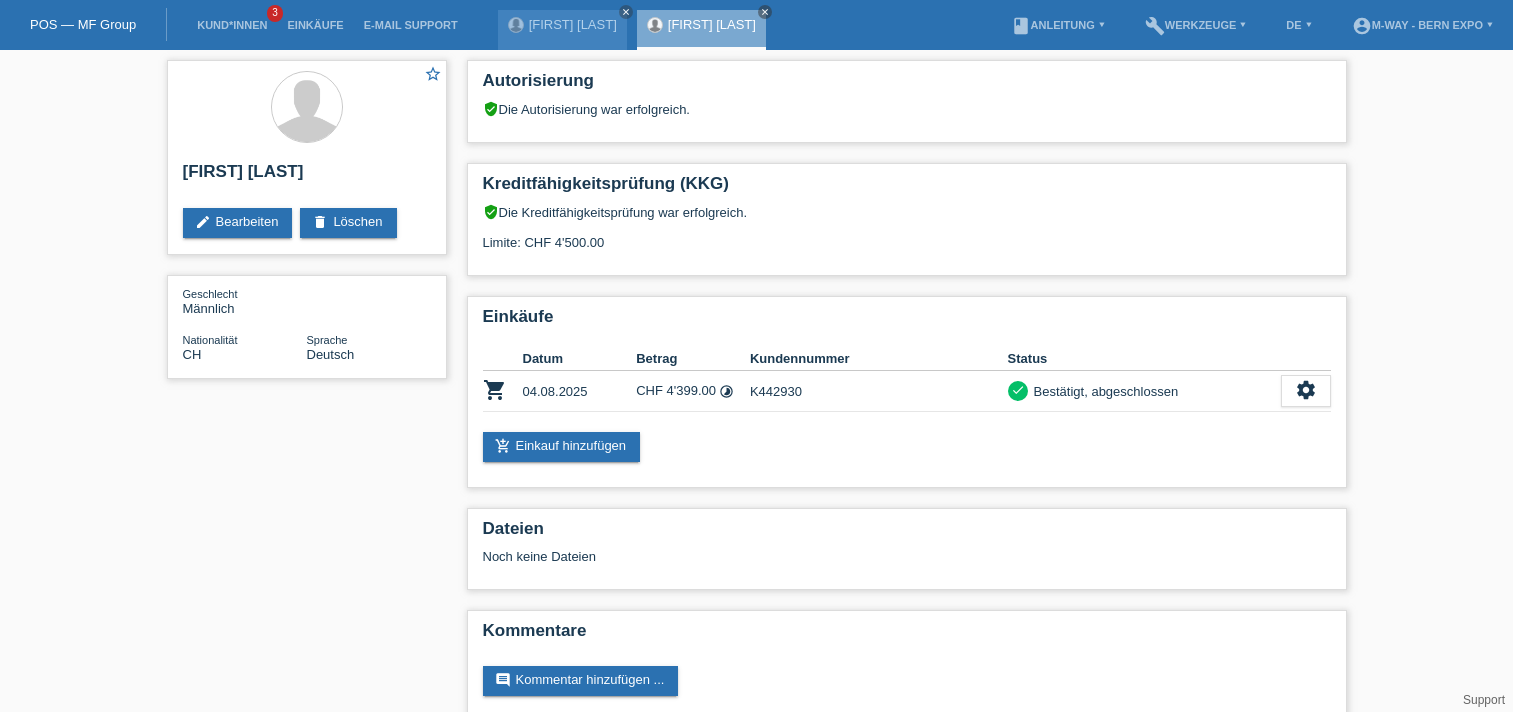 scroll, scrollTop: 0, scrollLeft: 0, axis: both 